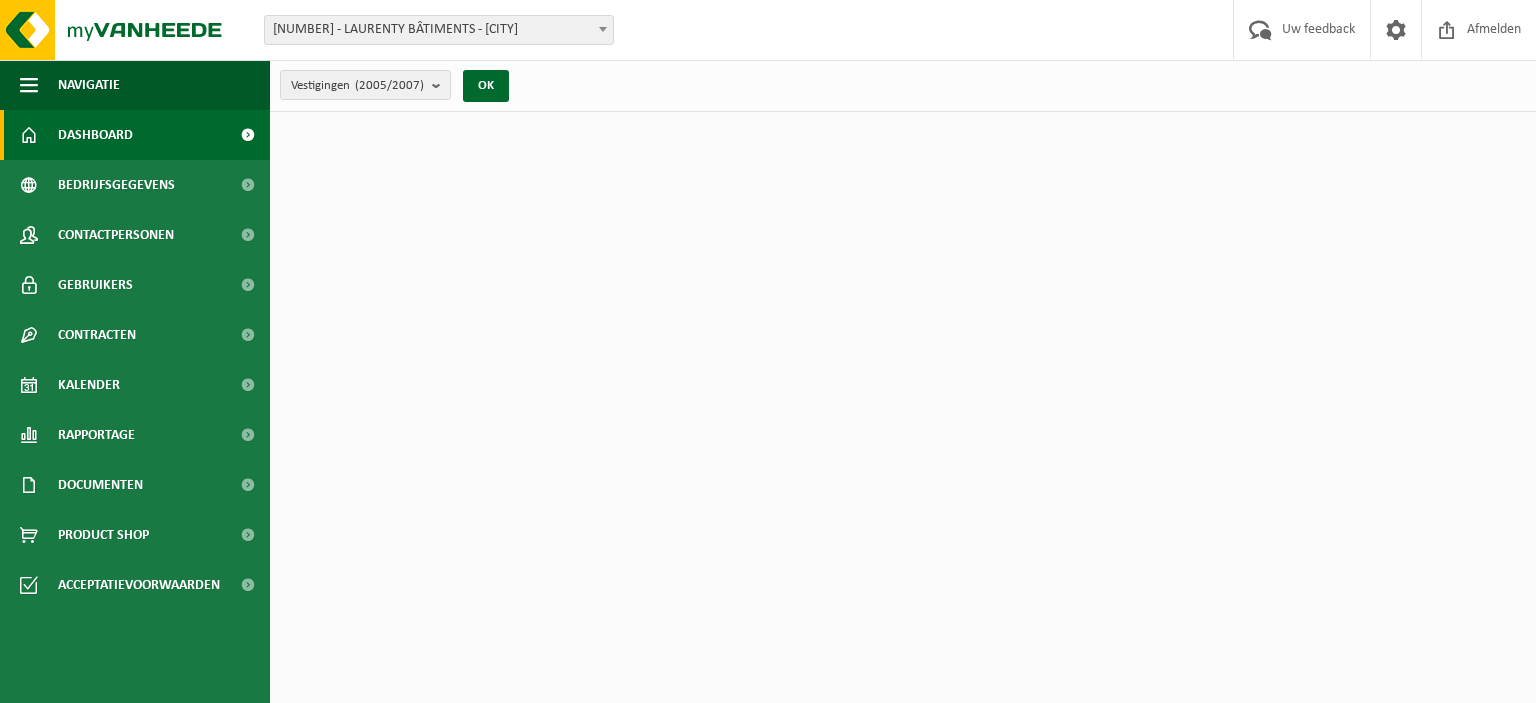 scroll, scrollTop: 0, scrollLeft: 0, axis: both 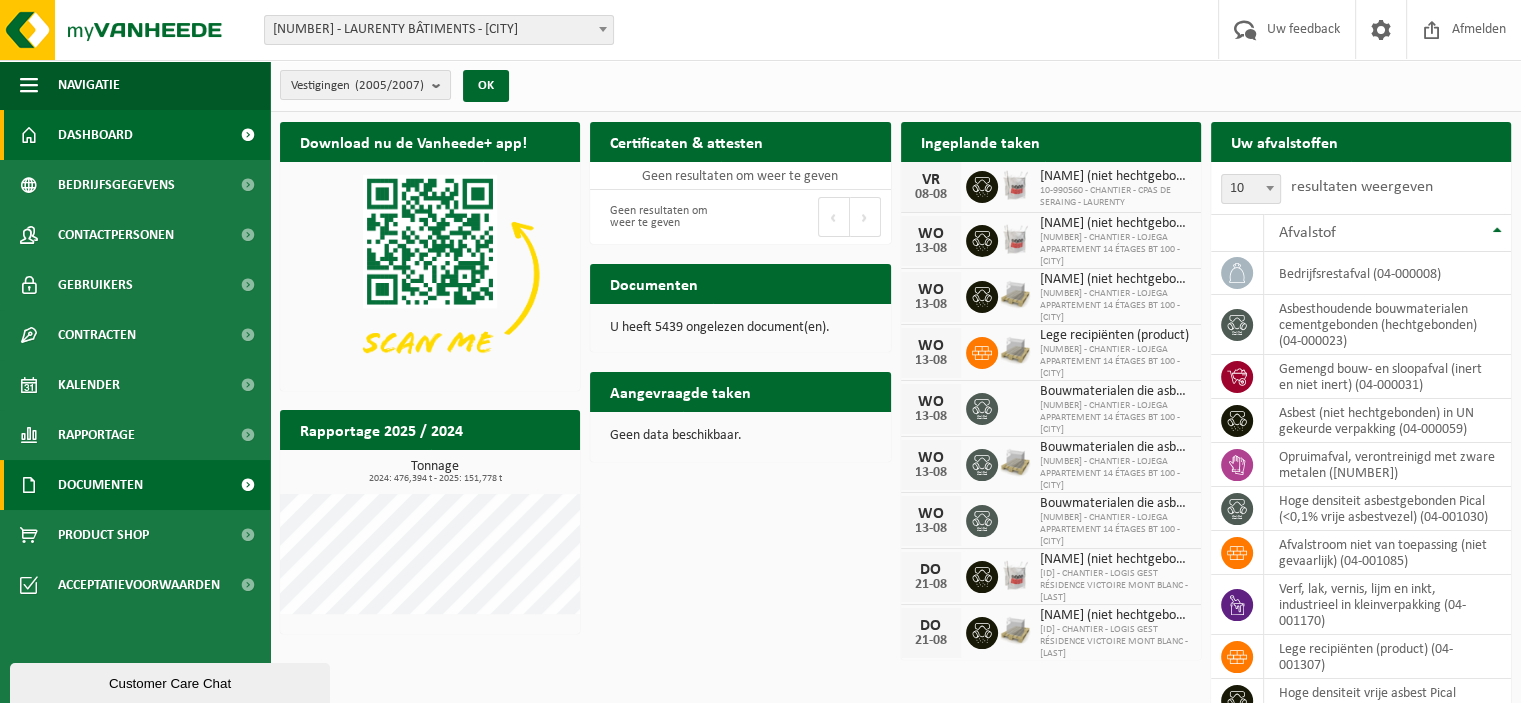 click on "Documenten" at bounding box center (100, 485) 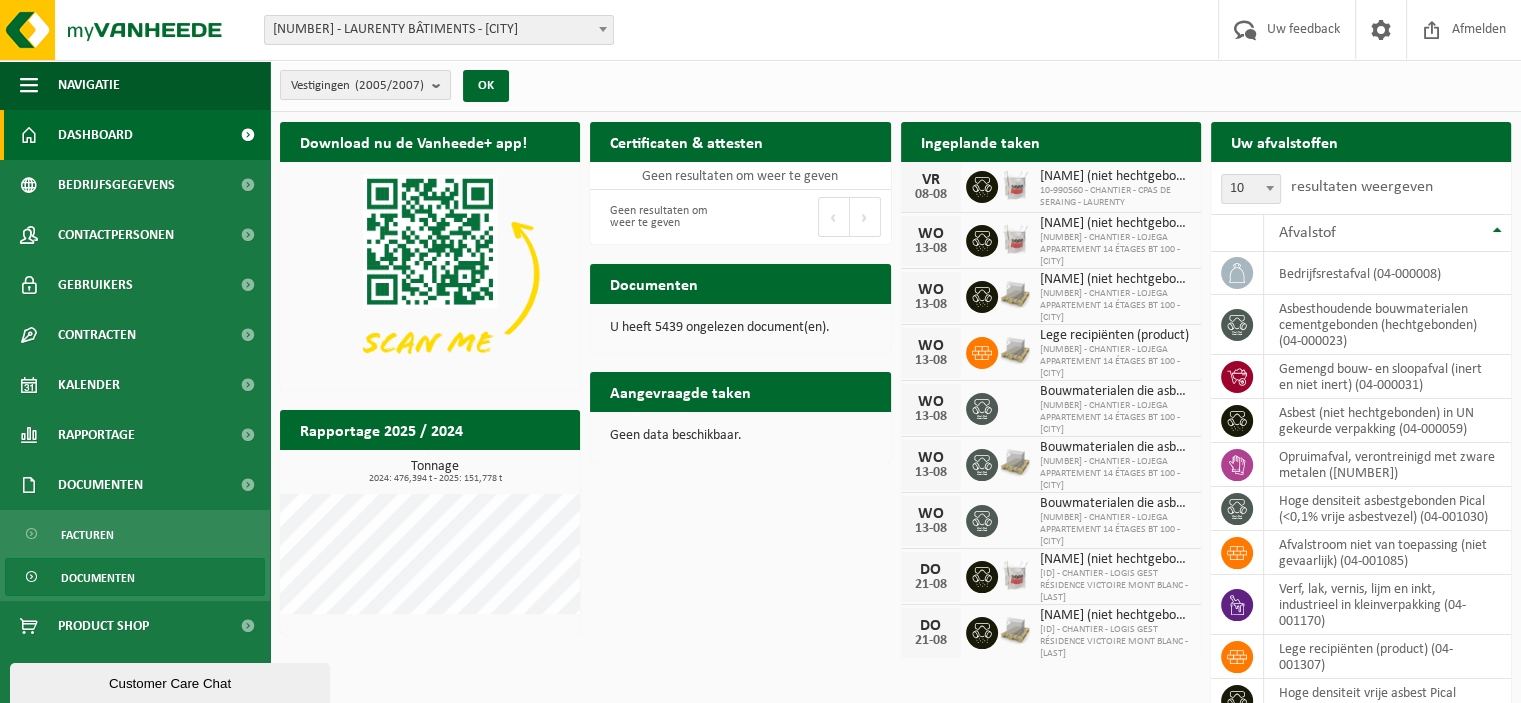 click on "Documenten" at bounding box center (98, 578) 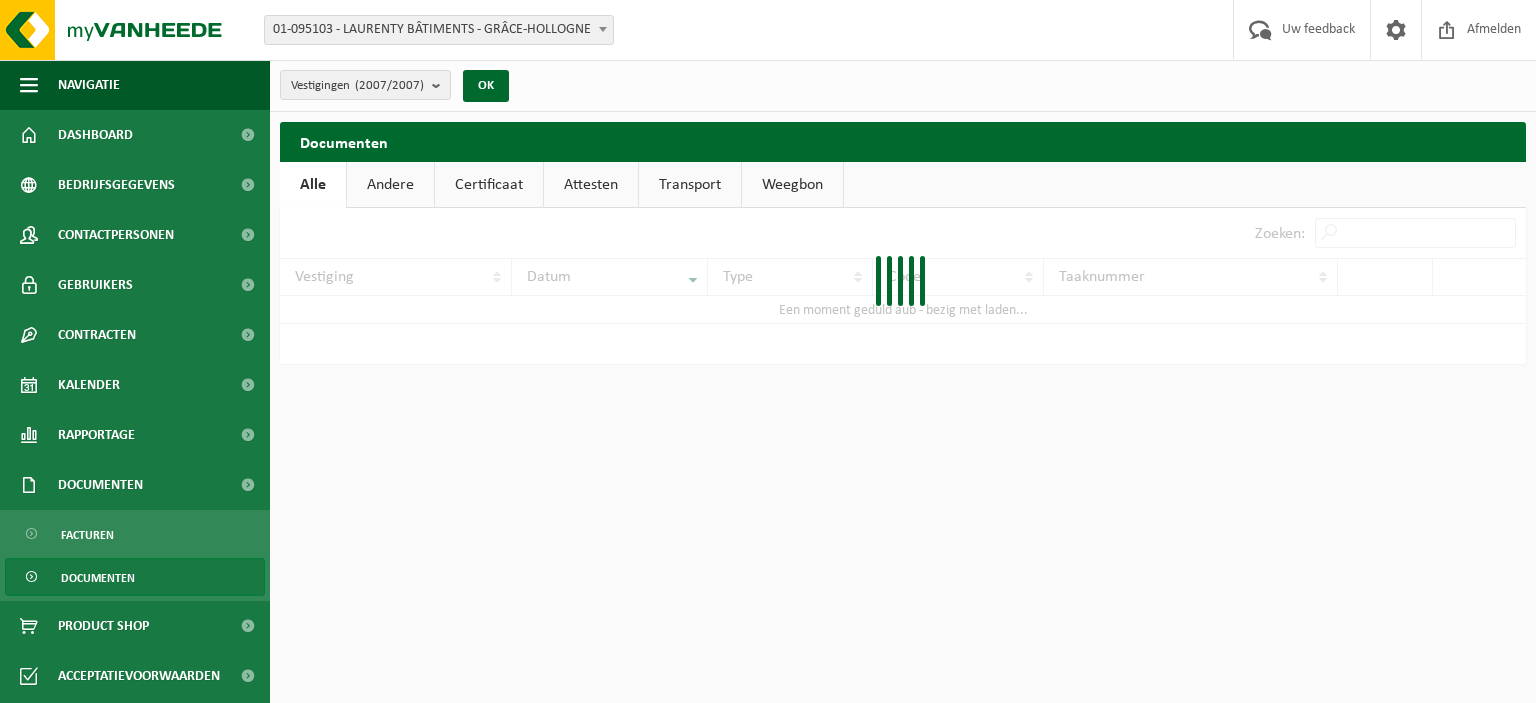 scroll, scrollTop: 0, scrollLeft: 0, axis: both 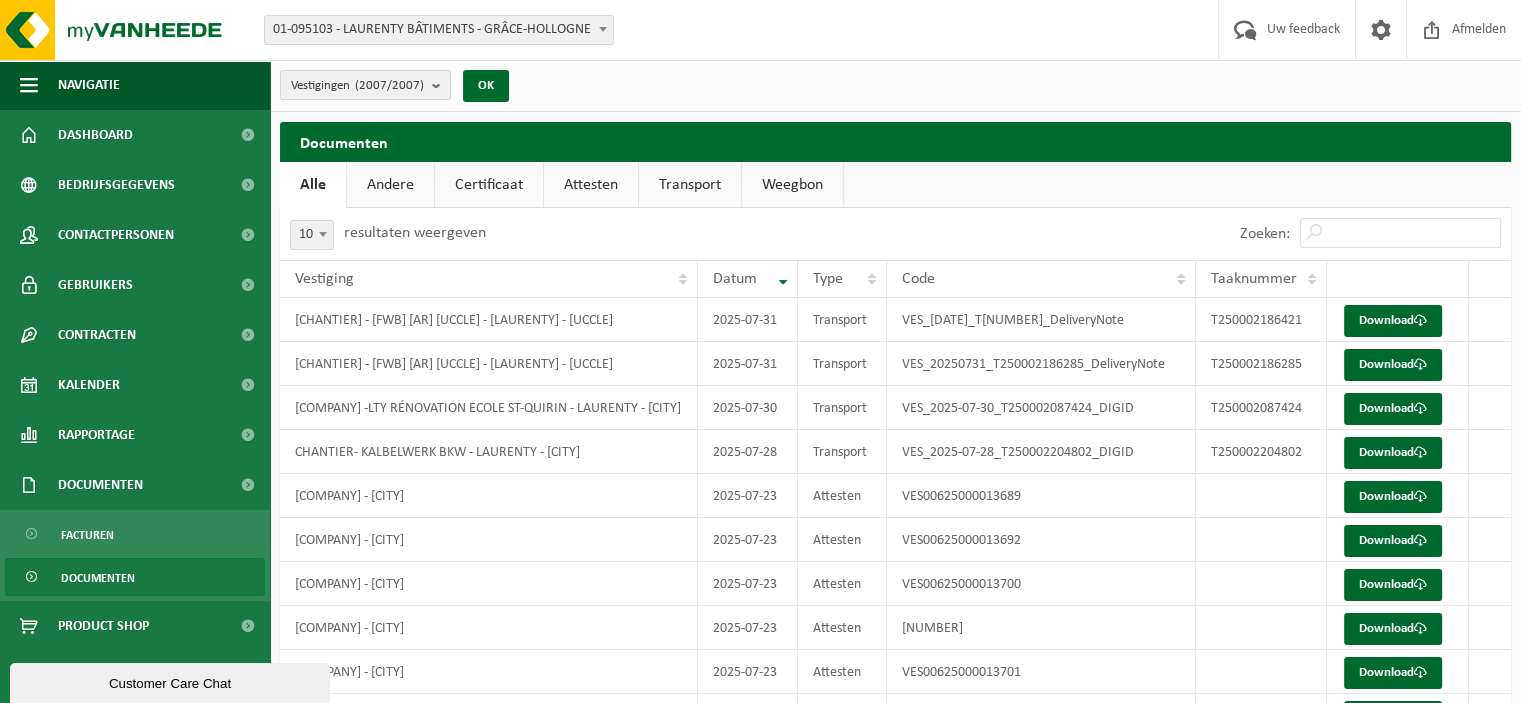 click on "Certificaat" at bounding box center (489, 185) 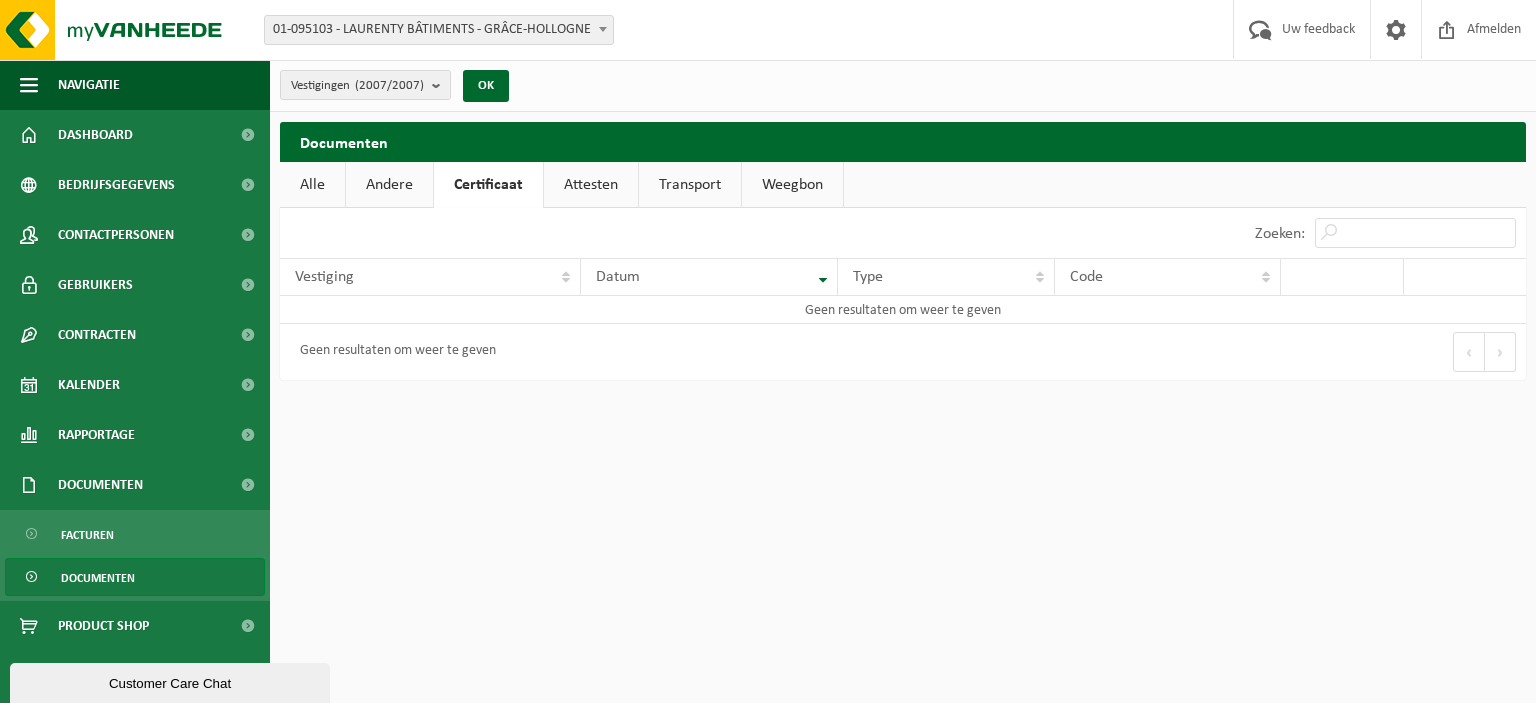 click on "Attesten" at bounding box center (591, 185) 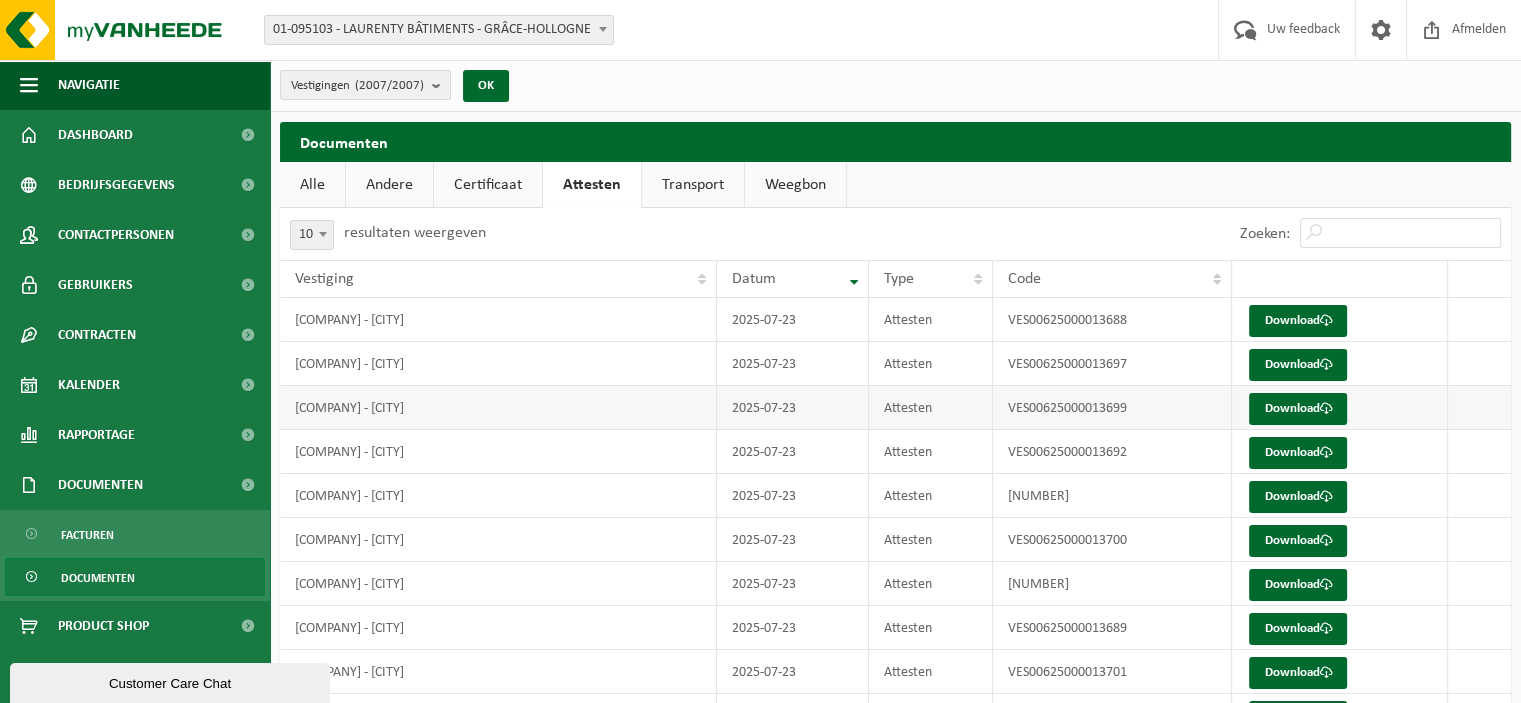 scroll, scrollTop: 100, scrollLeft: 0, axis: vertical 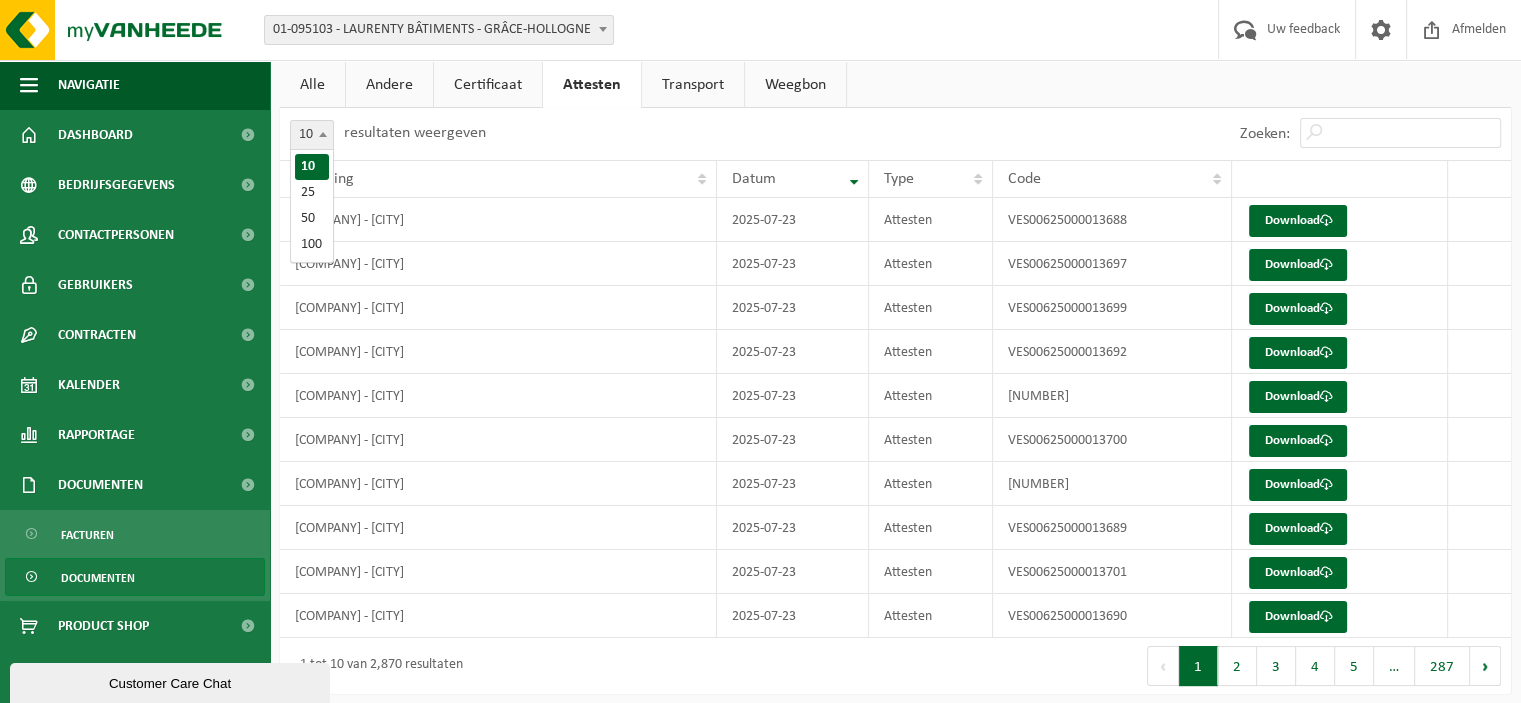 click on "10" at bounding box center (312, 135) 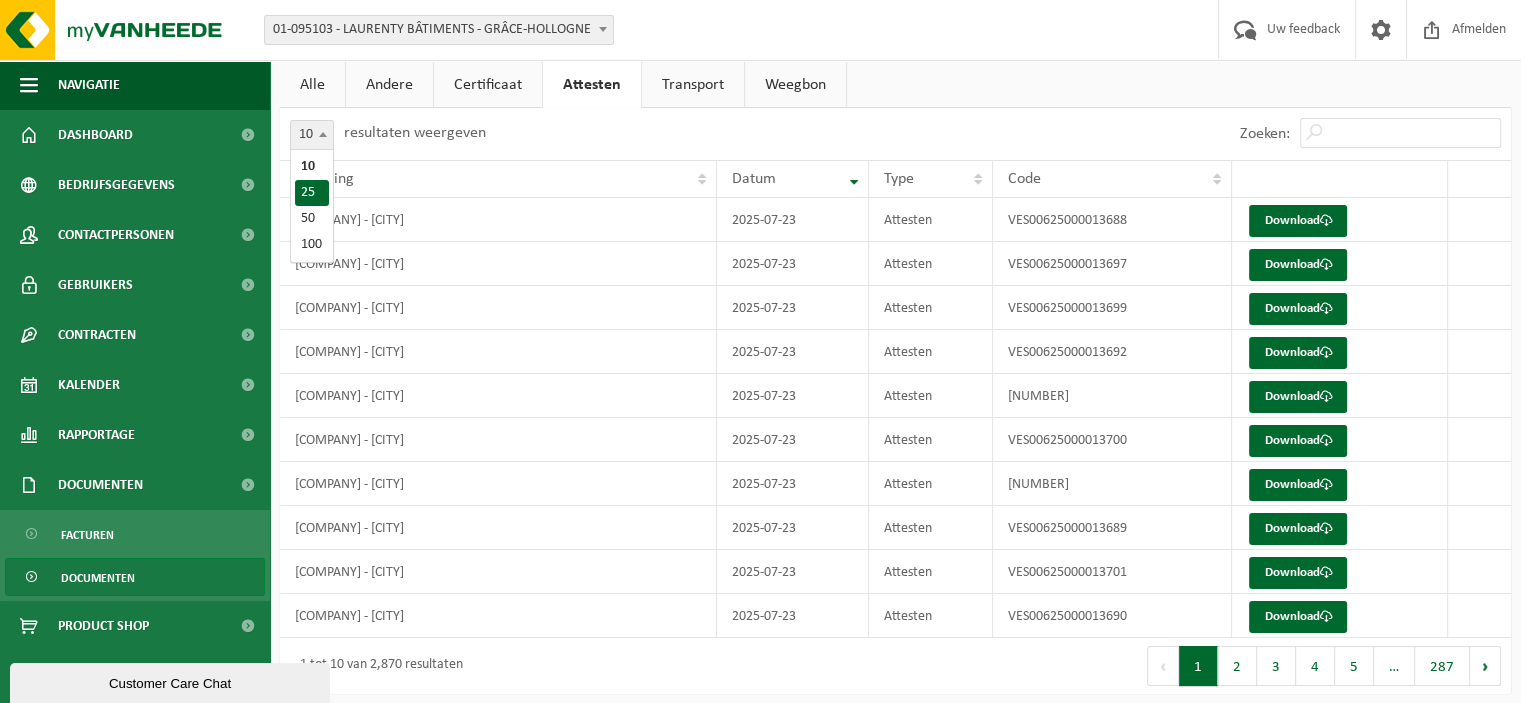 select on "25" 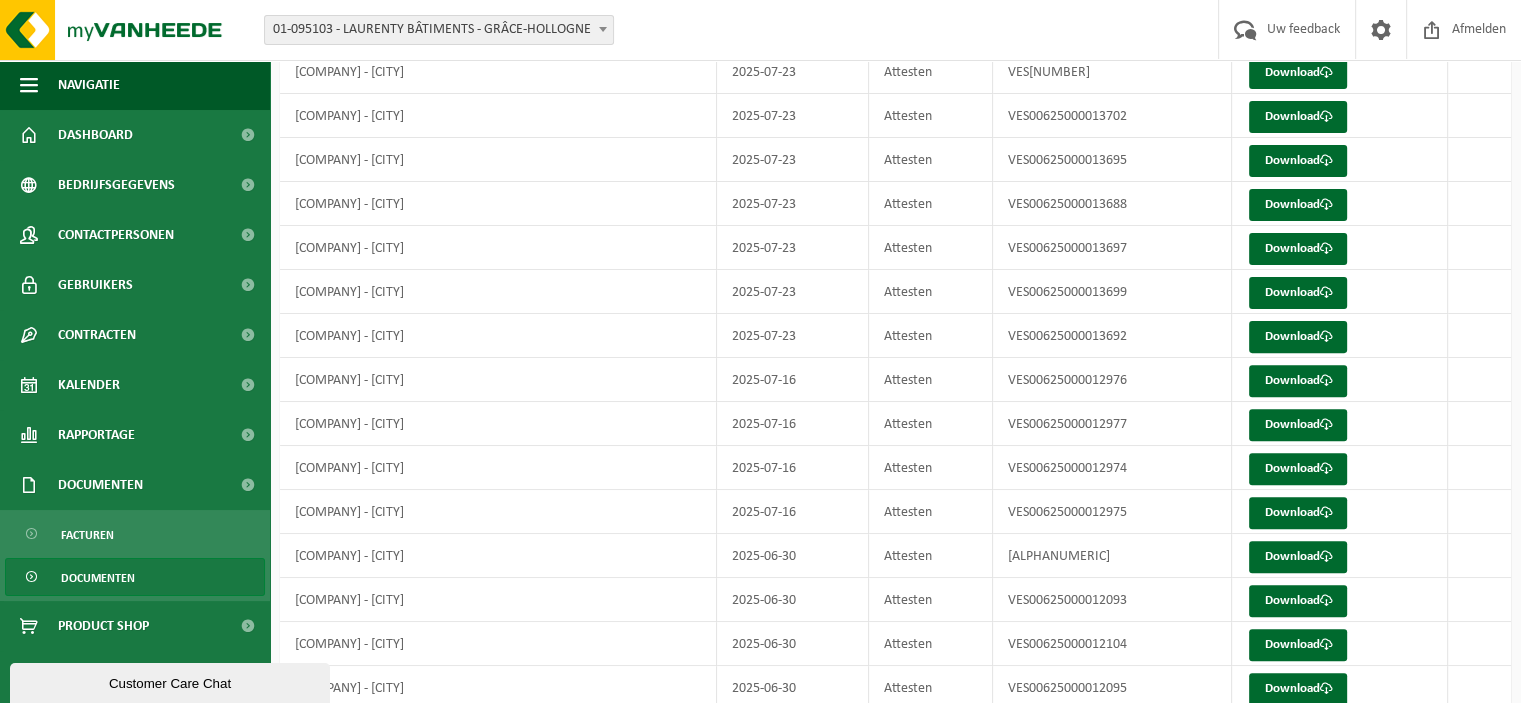 scroll, scrollTop: 700, scrollLeft: 0, axis: vertical 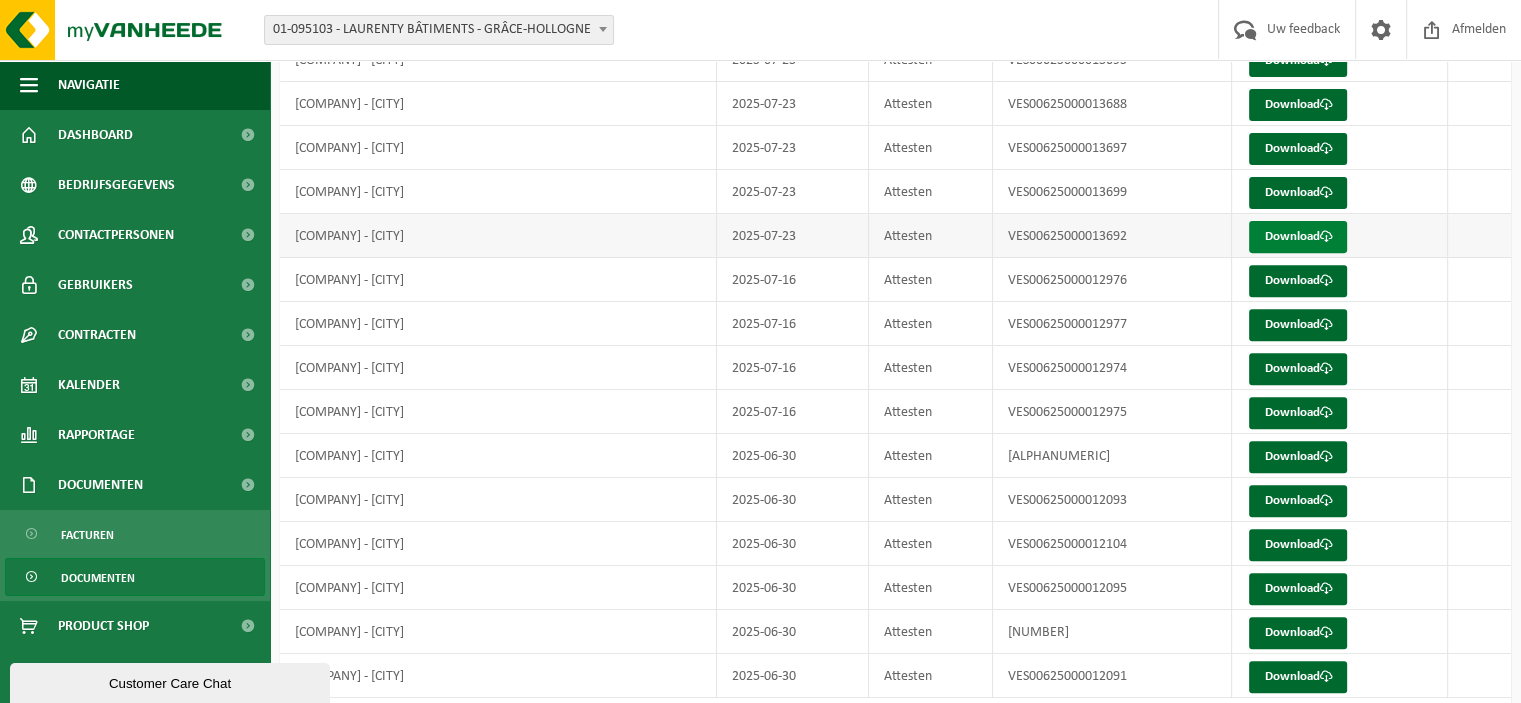 click on "Download" at bounding box center (1298, 237) 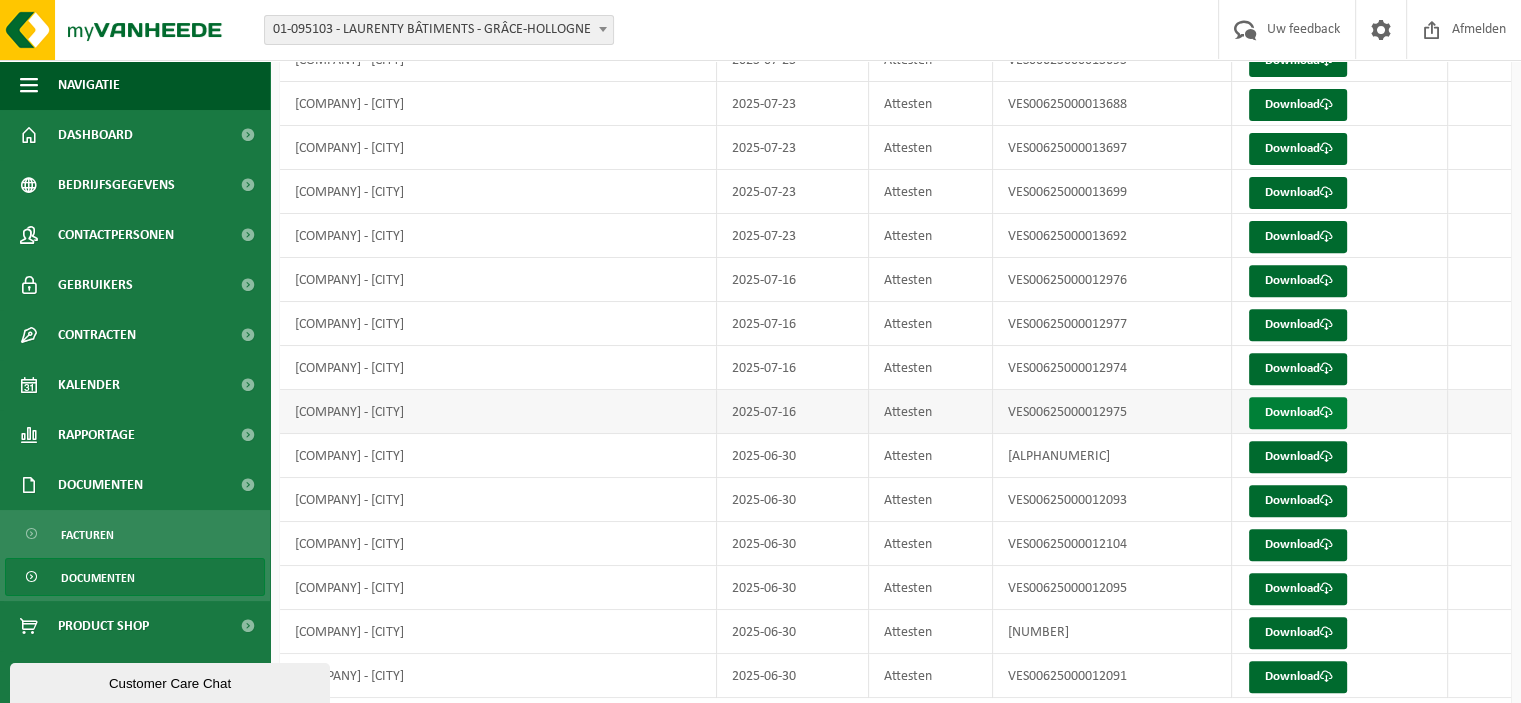 click on "Download" at bounding box center [1298, 413] 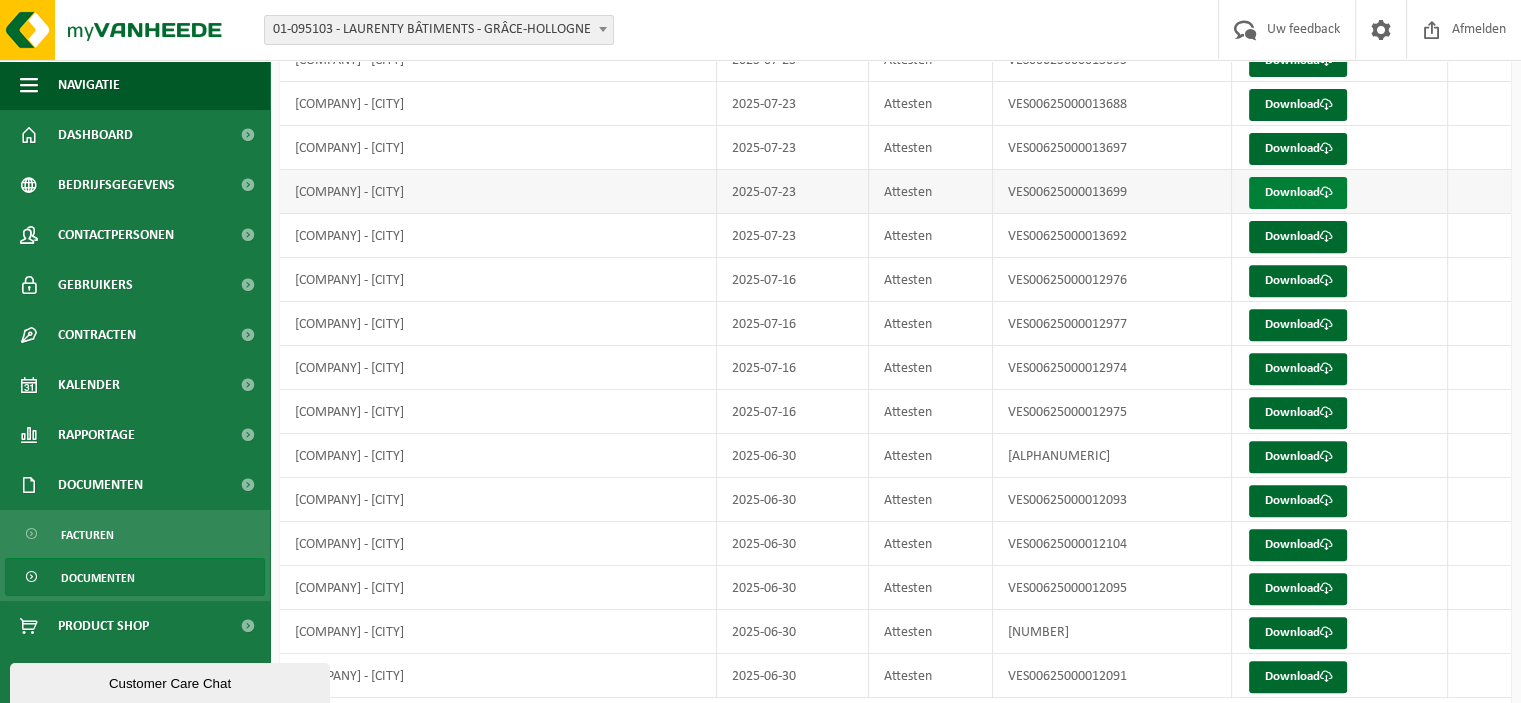 click on "Download" at bounding box center (1298, 193) 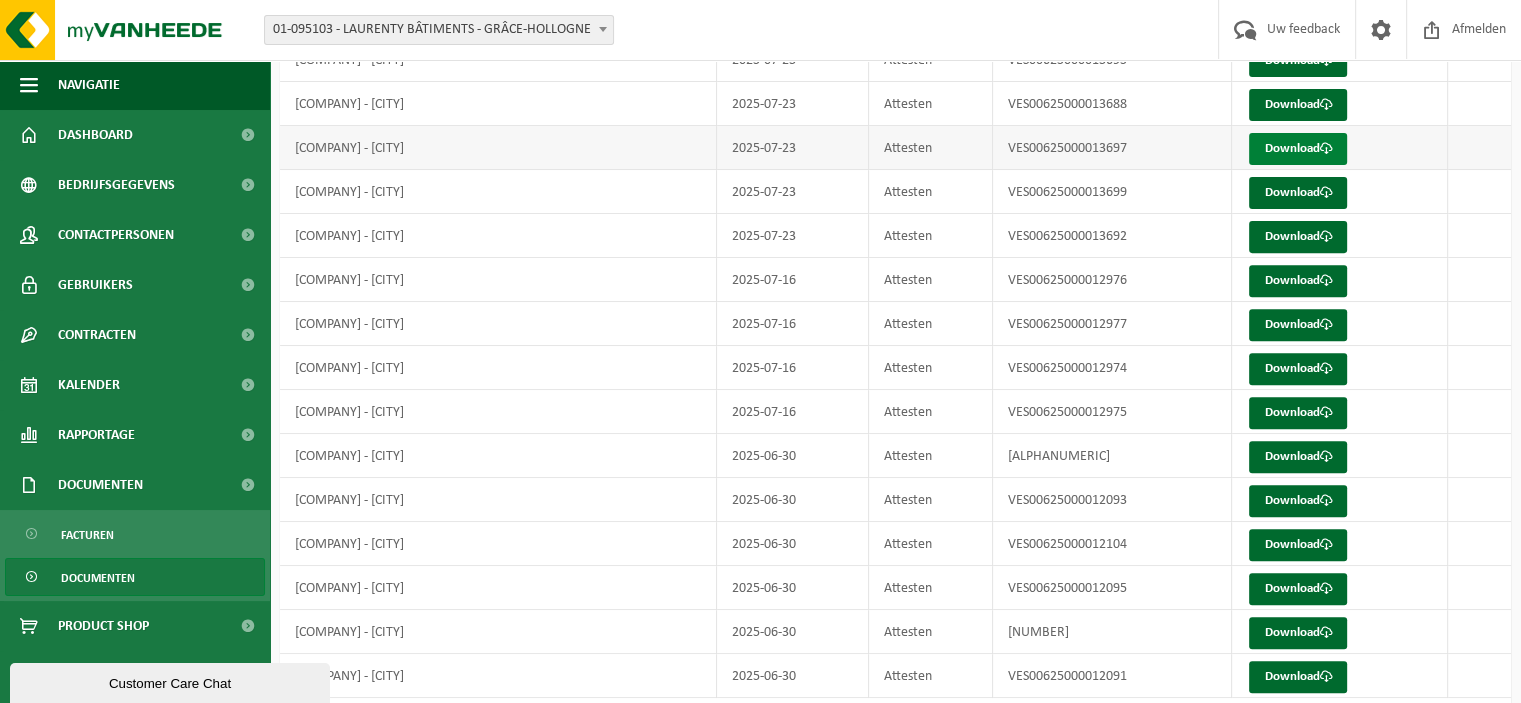 click on "Download" at bounding box center (1298, 149) 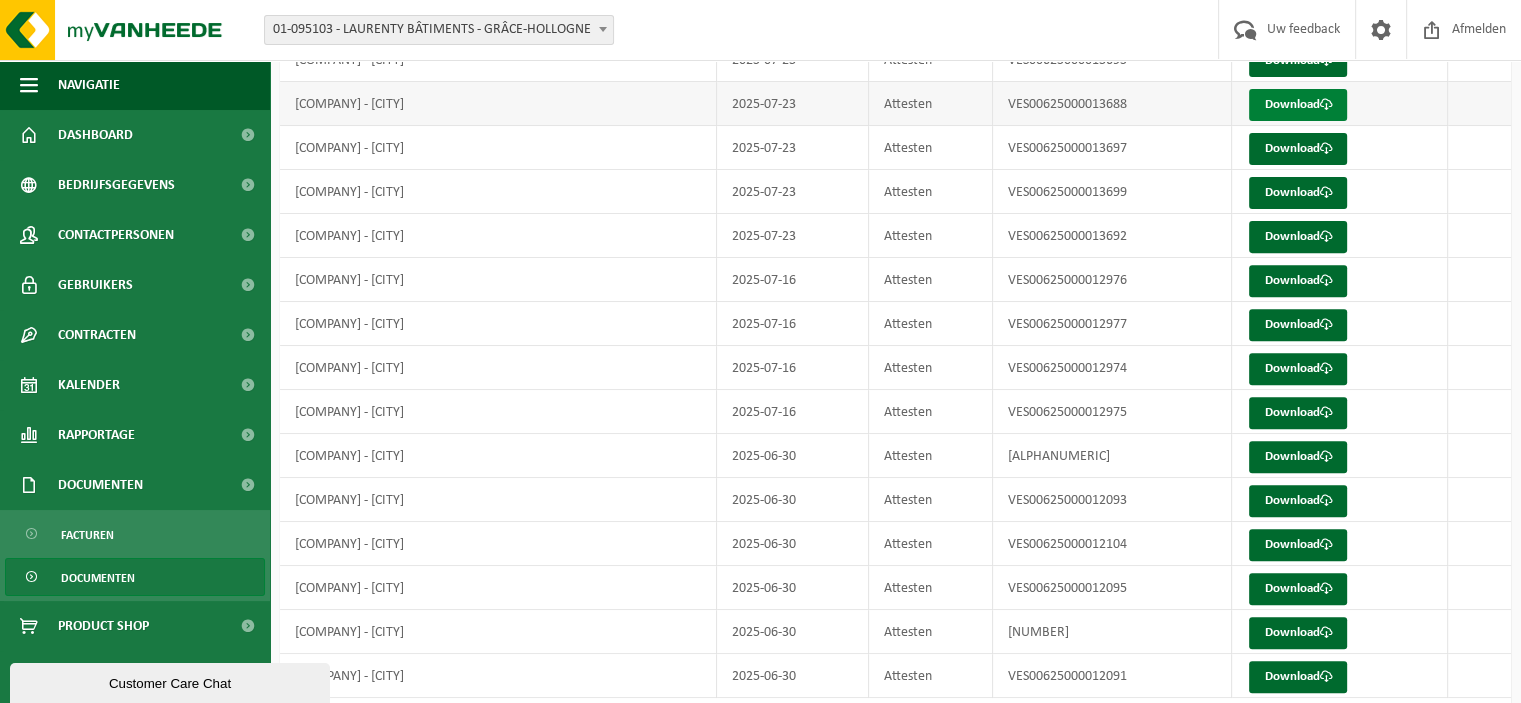 click on "Download" at bounding box center [1298, 105] 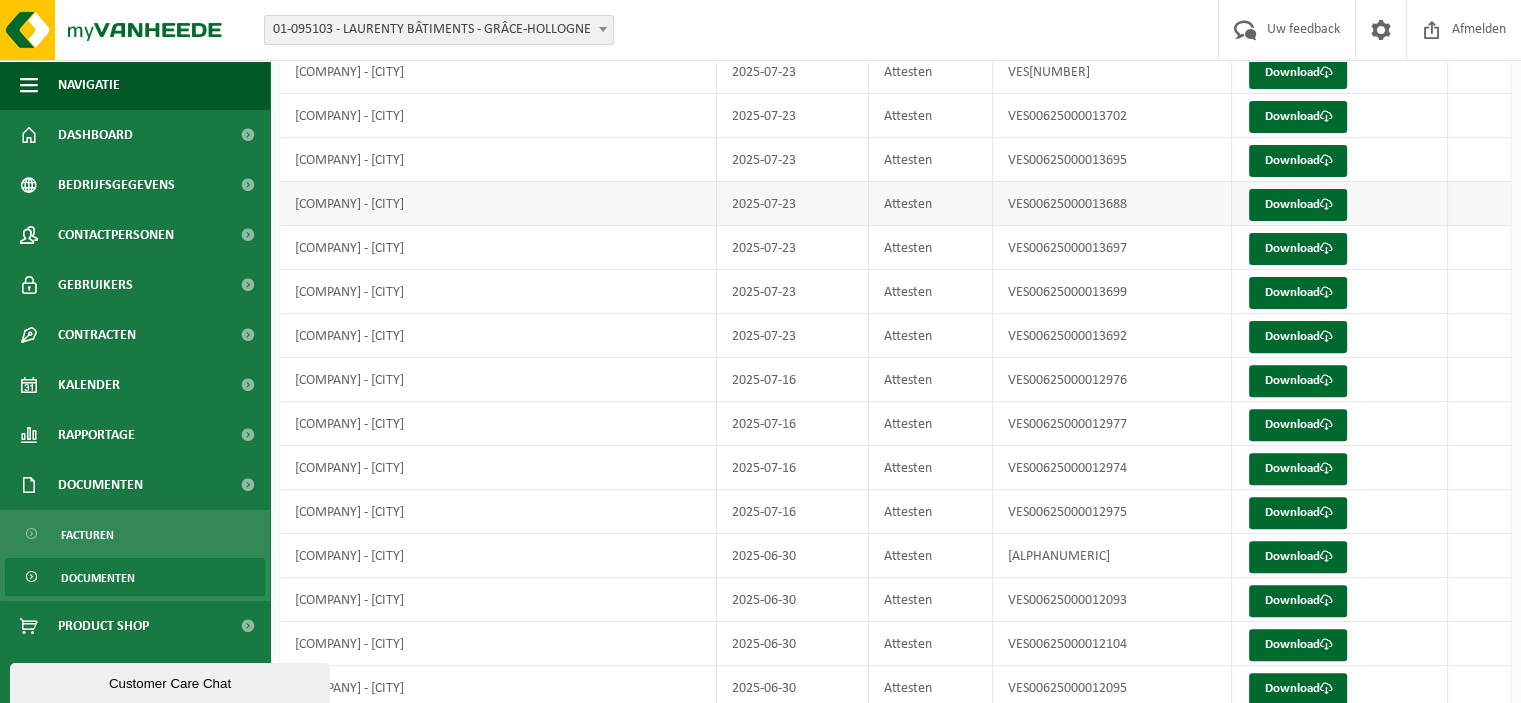 scroll, scrollTop: 500, scrollLeft: 0, axis: vertical 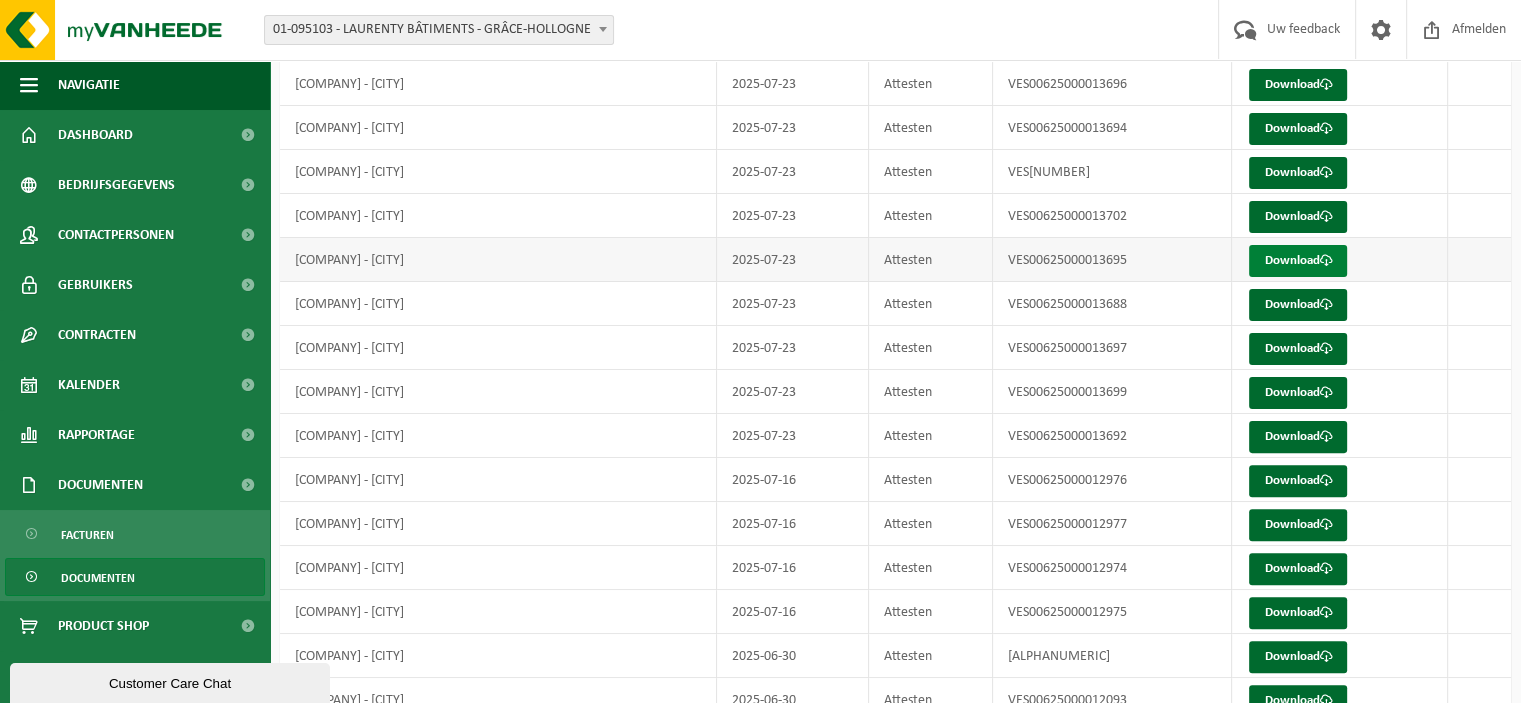 click on "Download" at bounding box center [1298, 261] 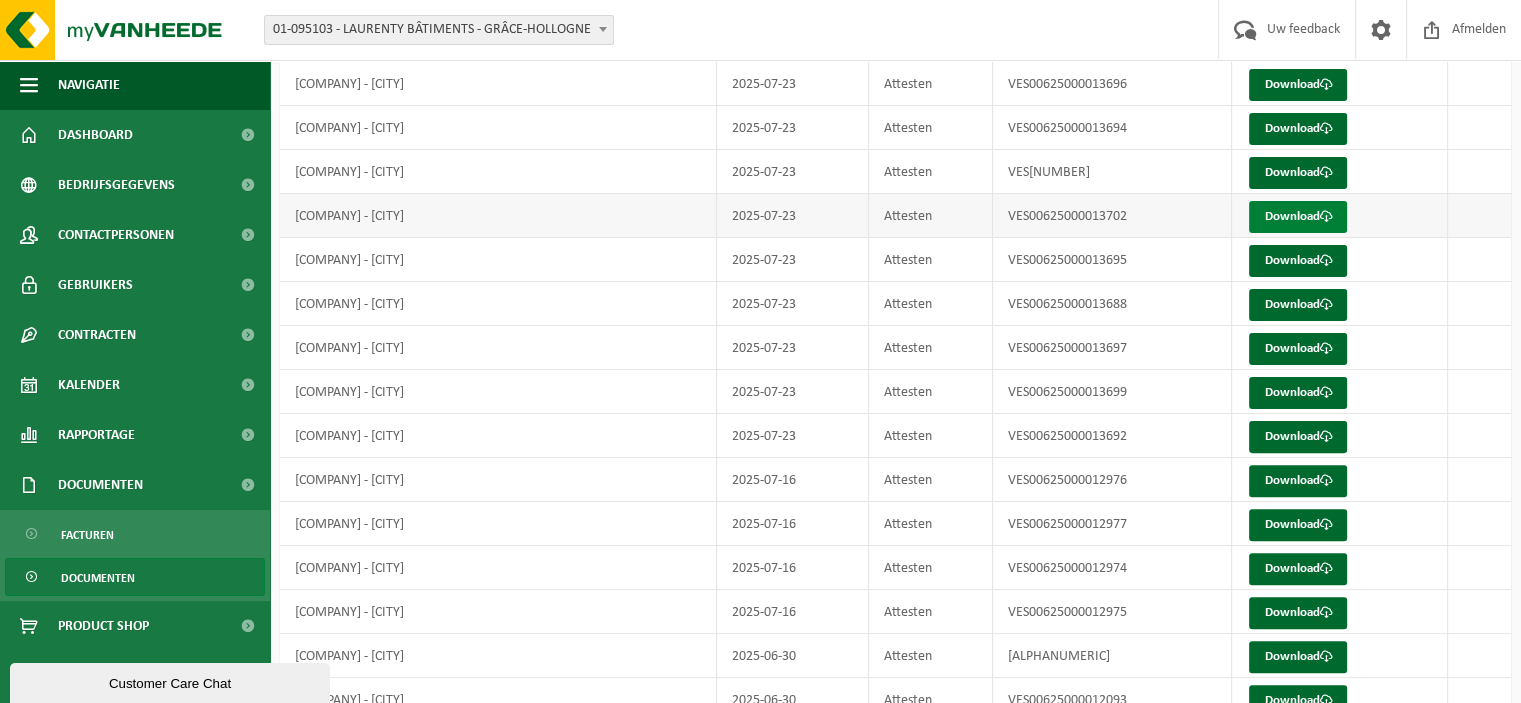 click on "Download" at bounding box center [1298, 217] 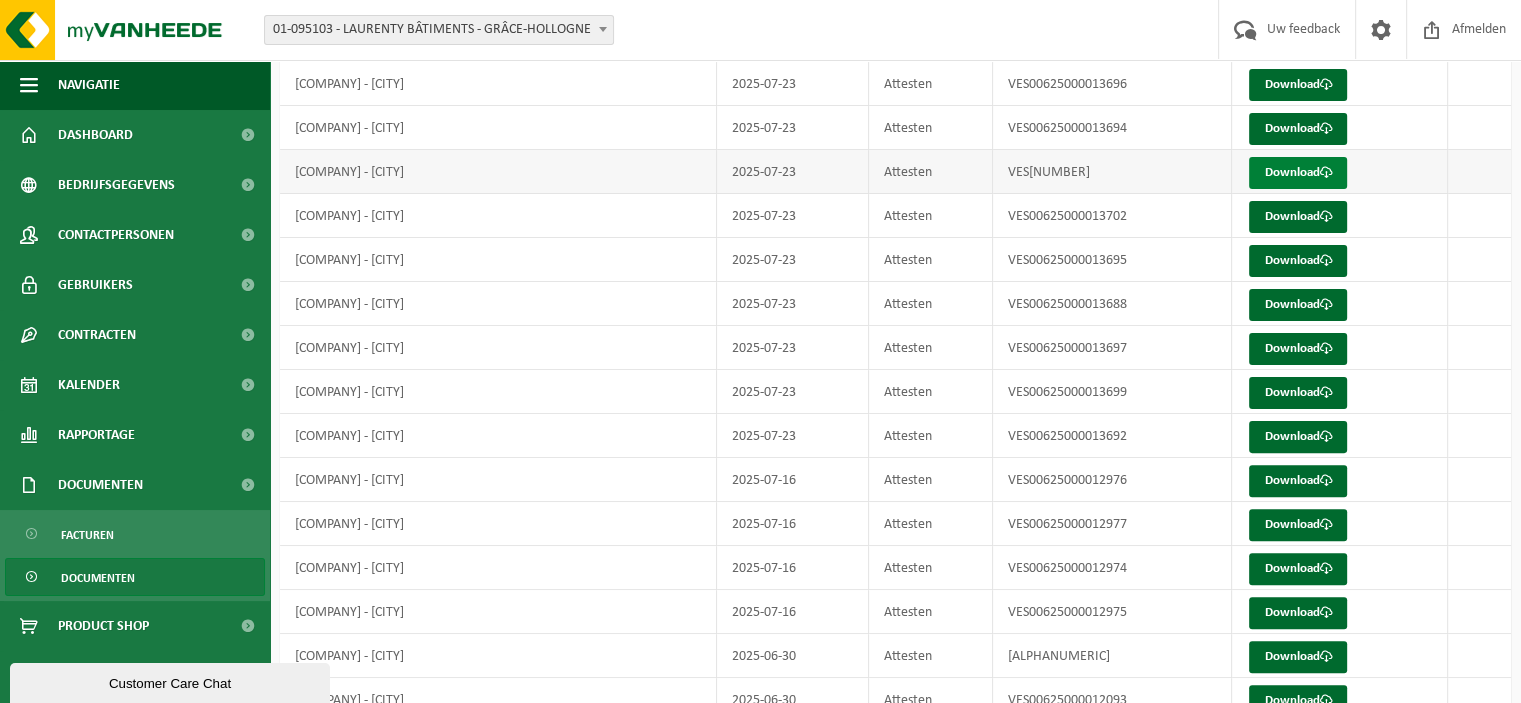 click on "Download" at bounding box center [1298, 173] 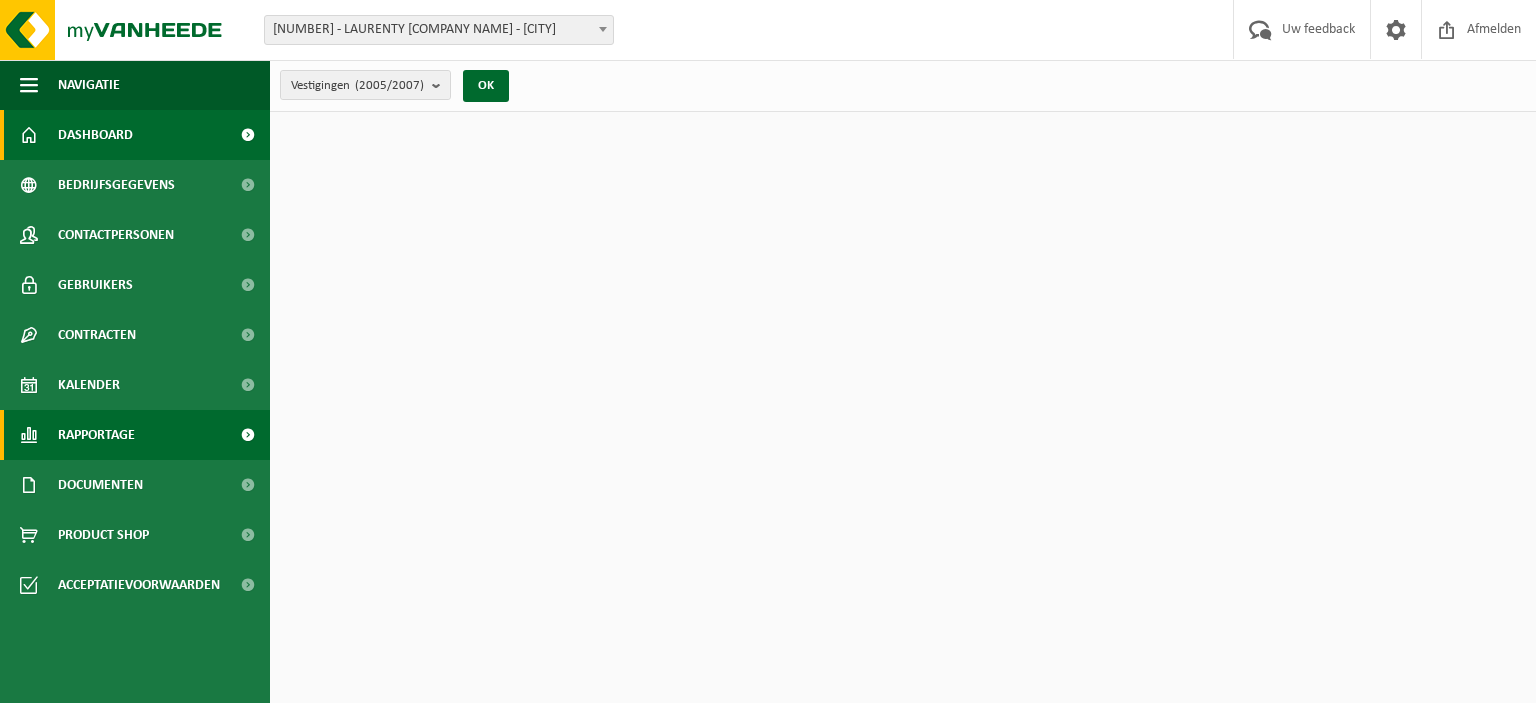 scroll, scrollTop: 0, scrollLeft: 0, axis: both 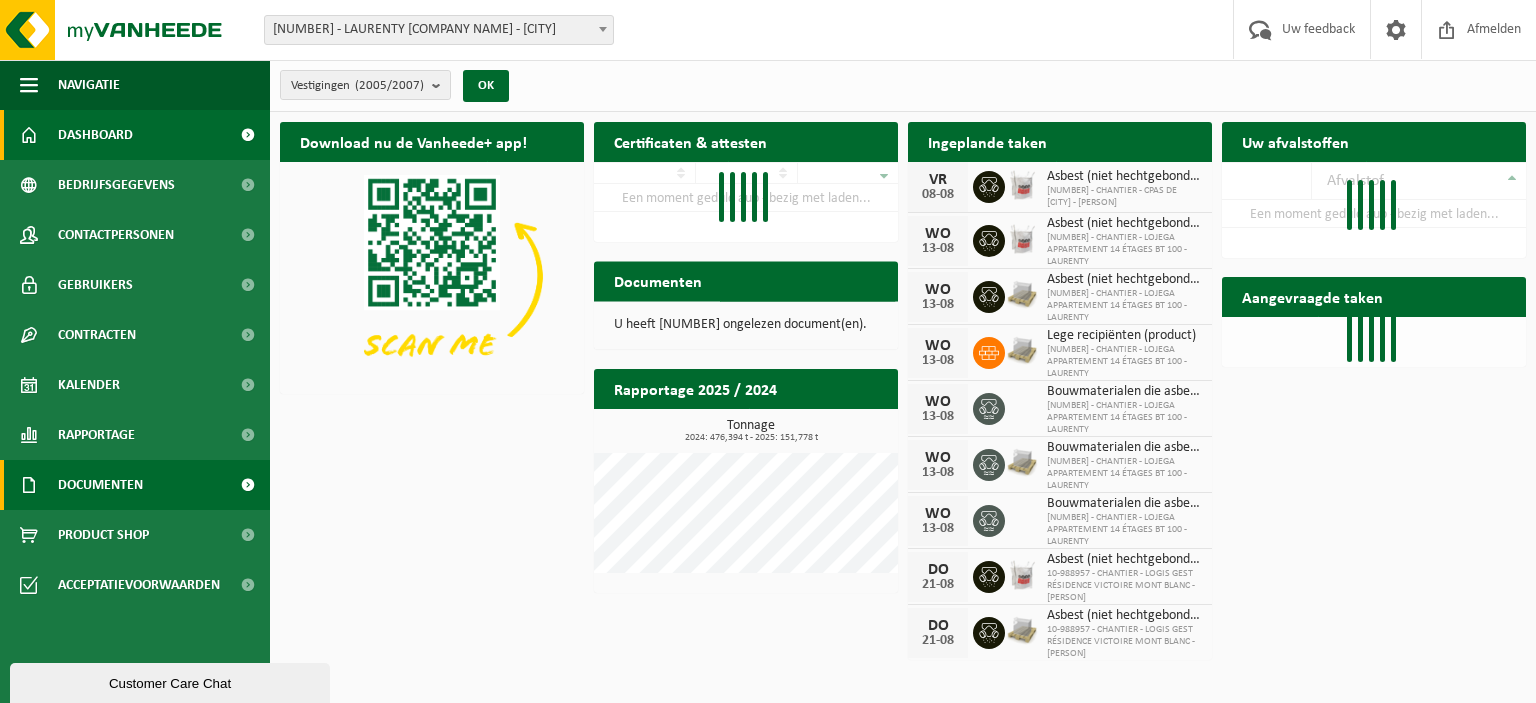 click on "Documenten" at bounding box center [100, 485] 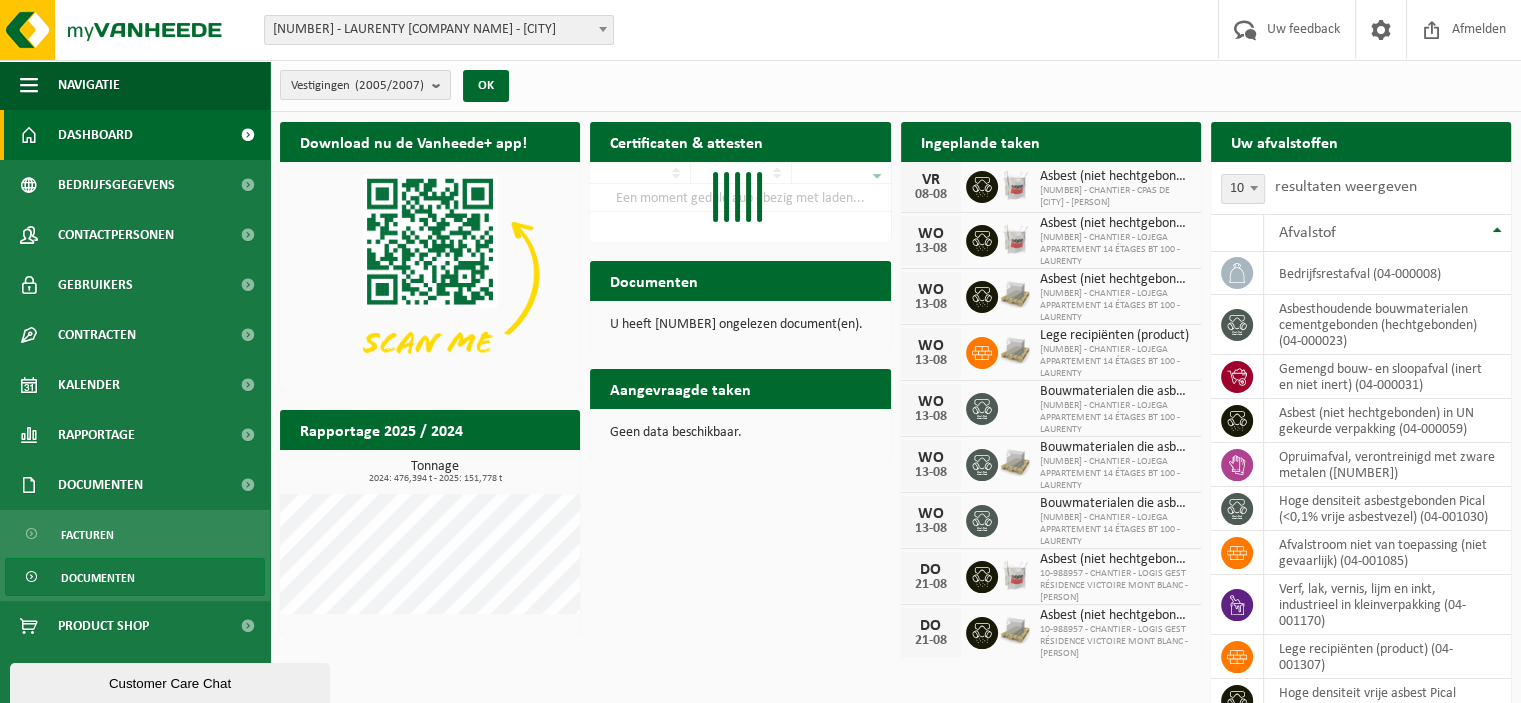 click on "Documenten" at bounding box center (98, 578) 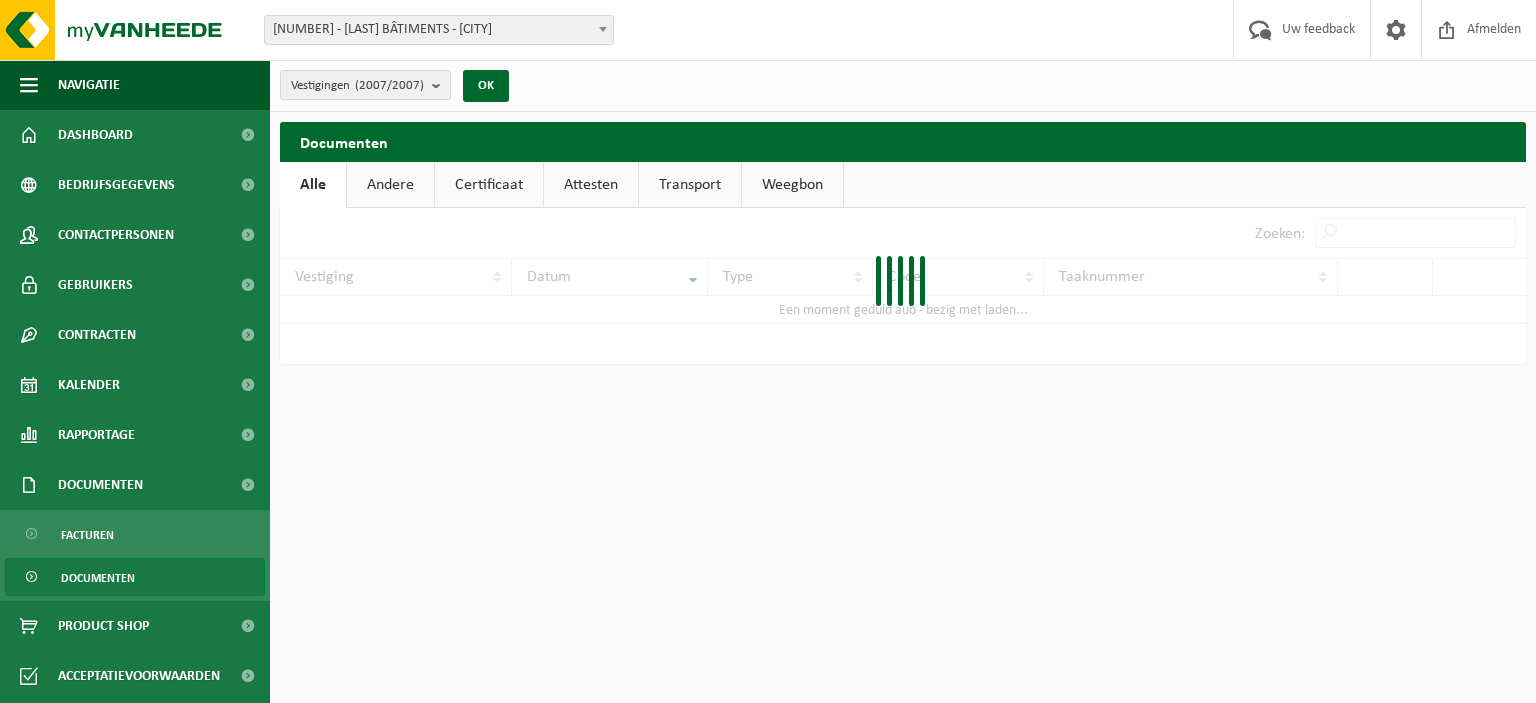 scroll, scrollTop: 0, scrollLeft: 0, axis: both 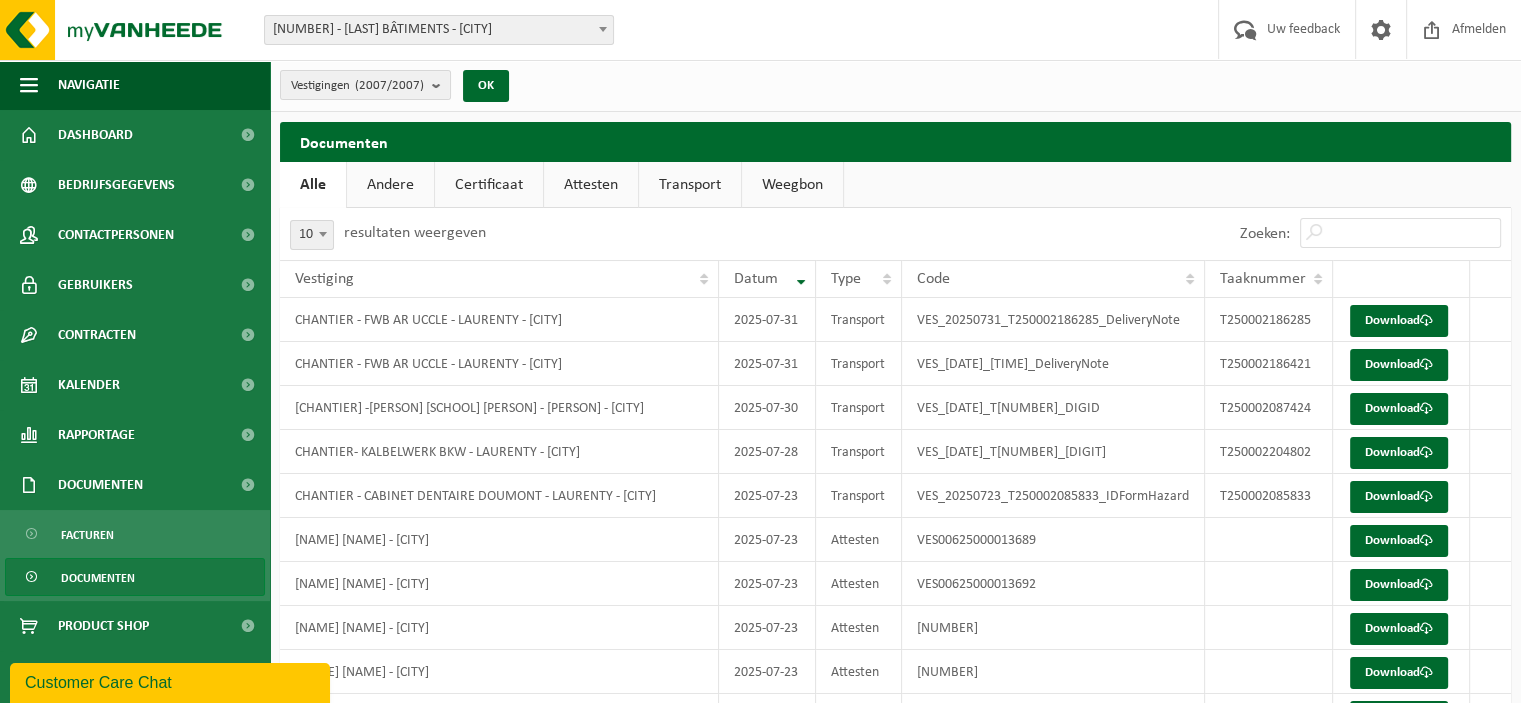 click on "Attesten" at bounding box center [591, 185] 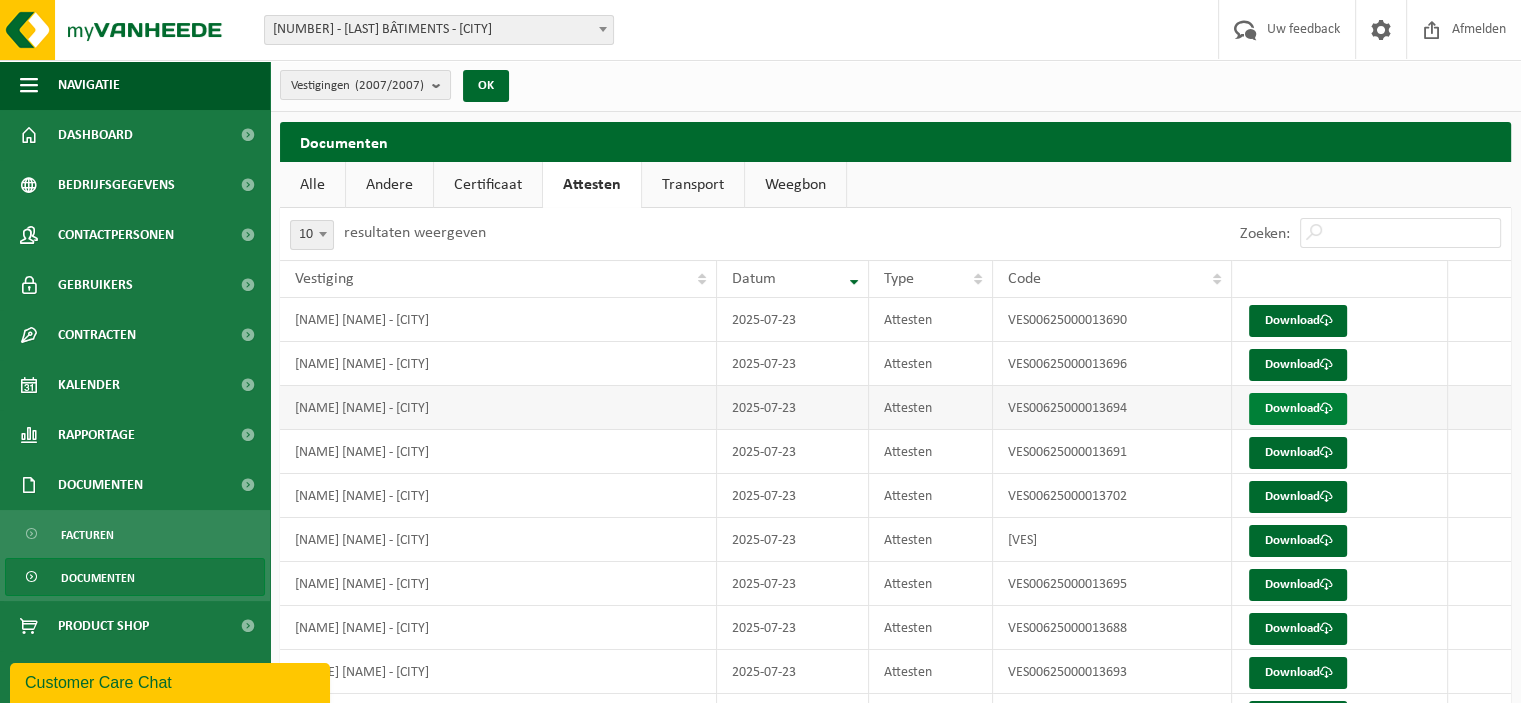 click on "Download" at bounding box center (1298, 409) 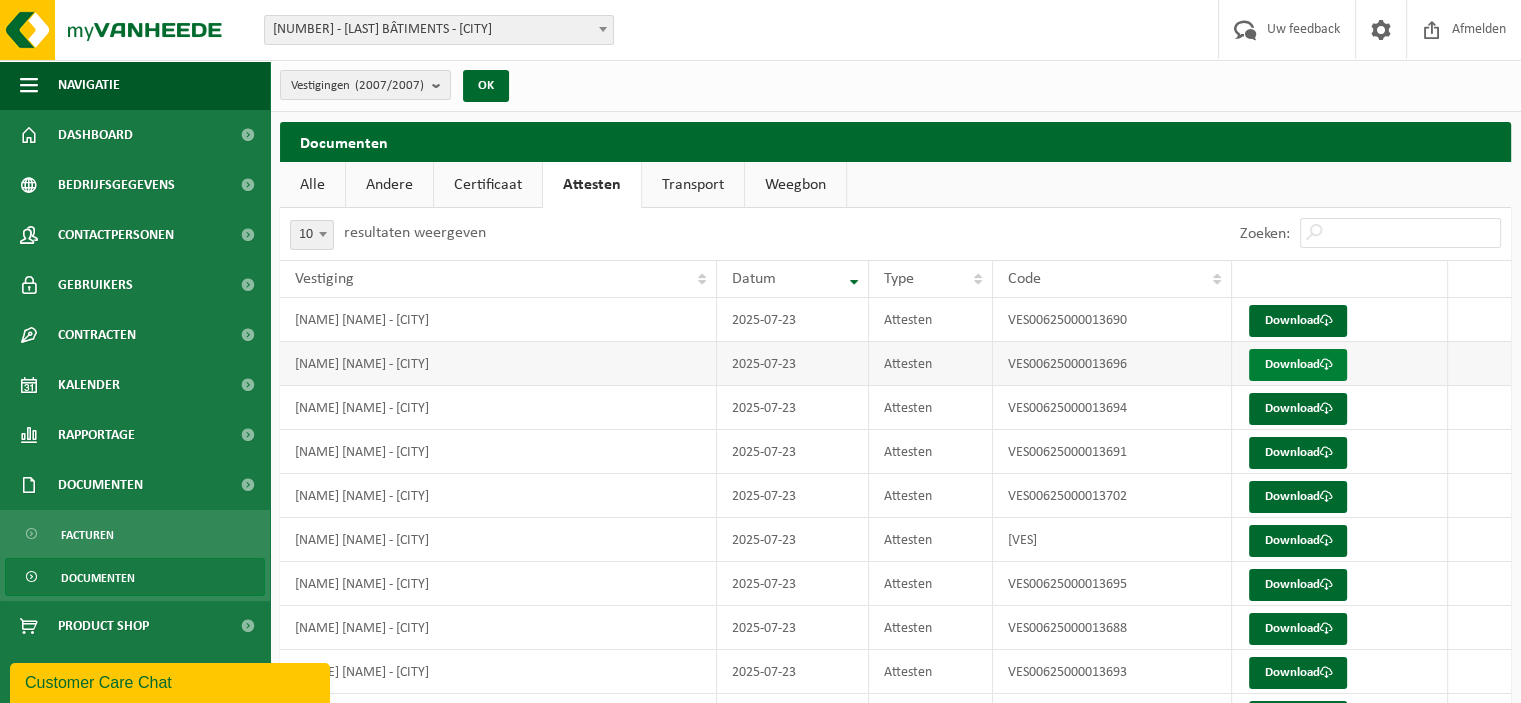 click on "Download" at bounding box center (1298, 365) 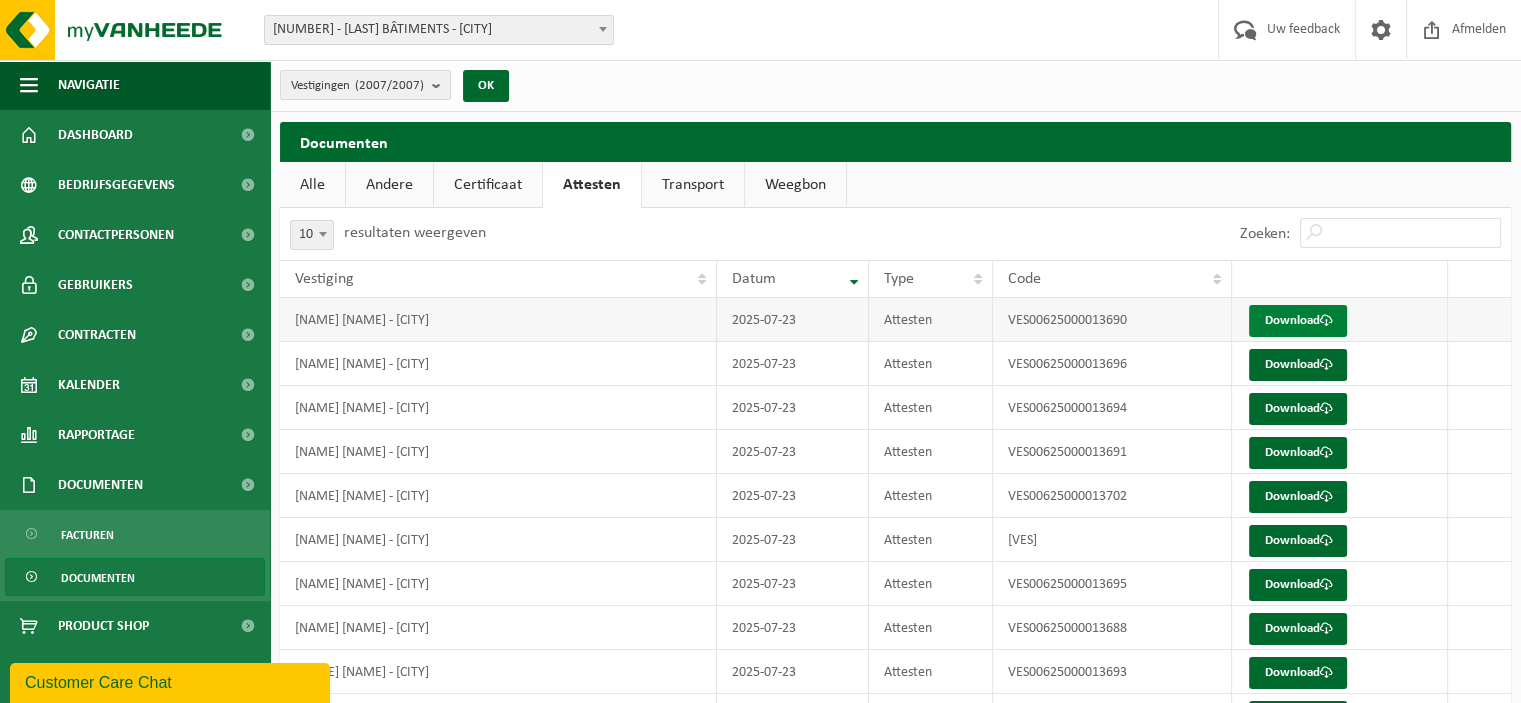 click on "Download" at bounding box center (1298, 321) 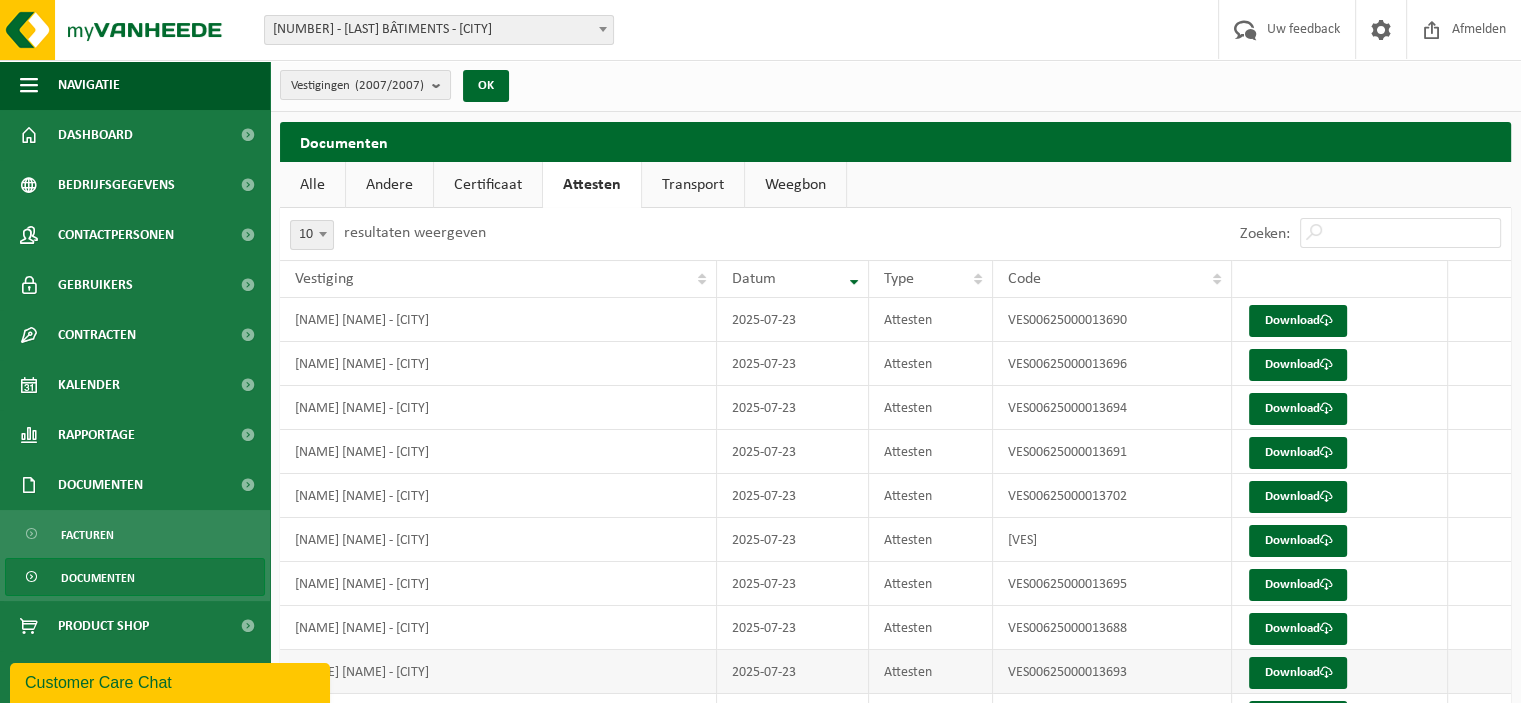 click on "[NUMBER]" at bounding box center (1112, 672) 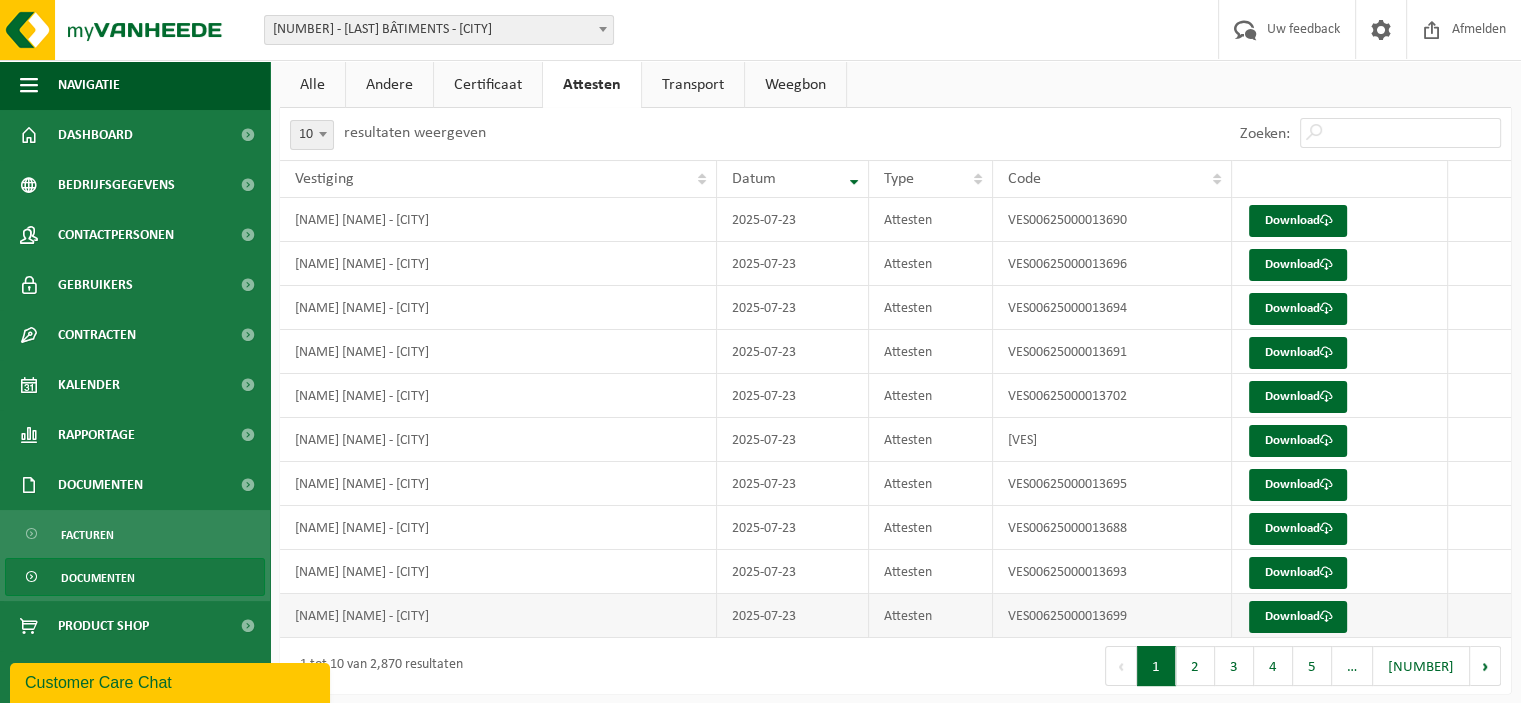 click on "VES00625000013699" at bounding box center [1112, 616] 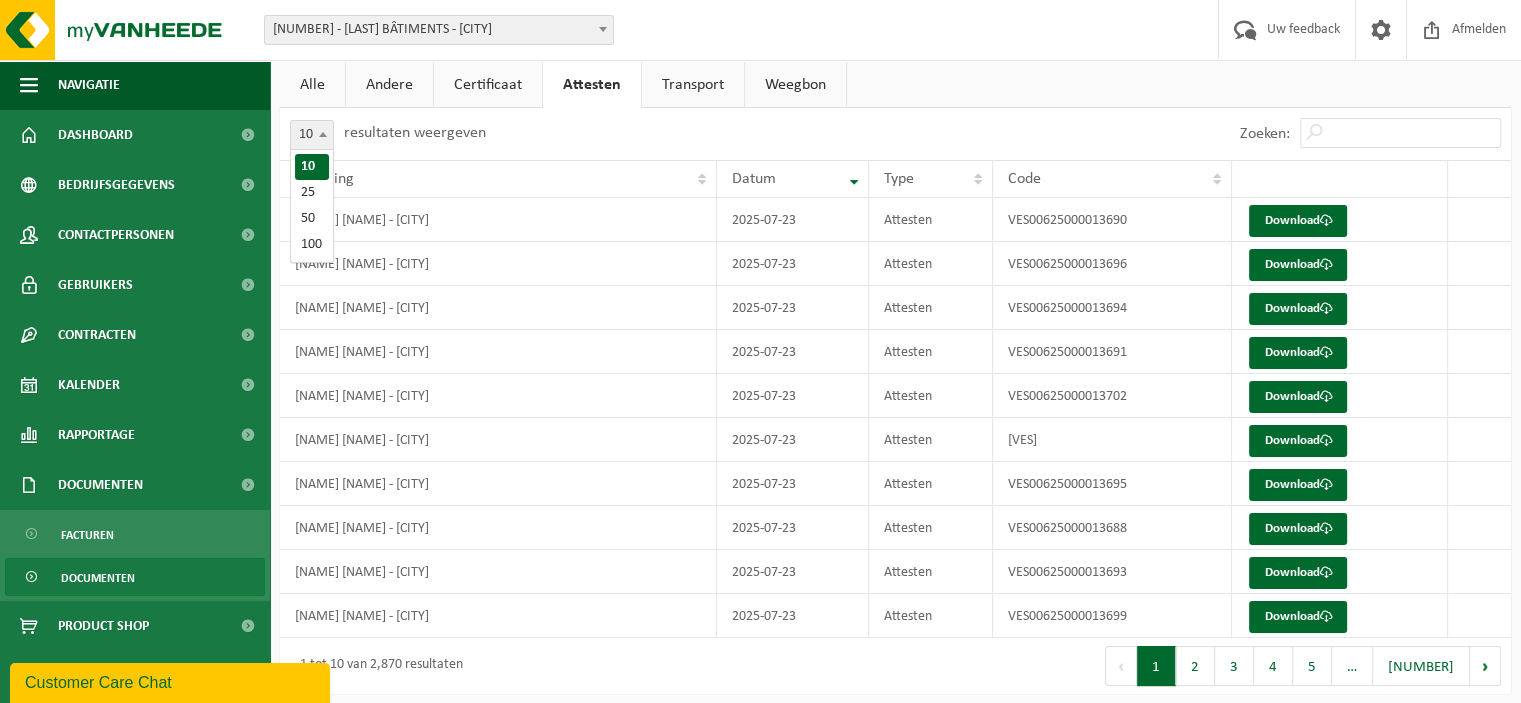 click at bounding box center [323, 134] 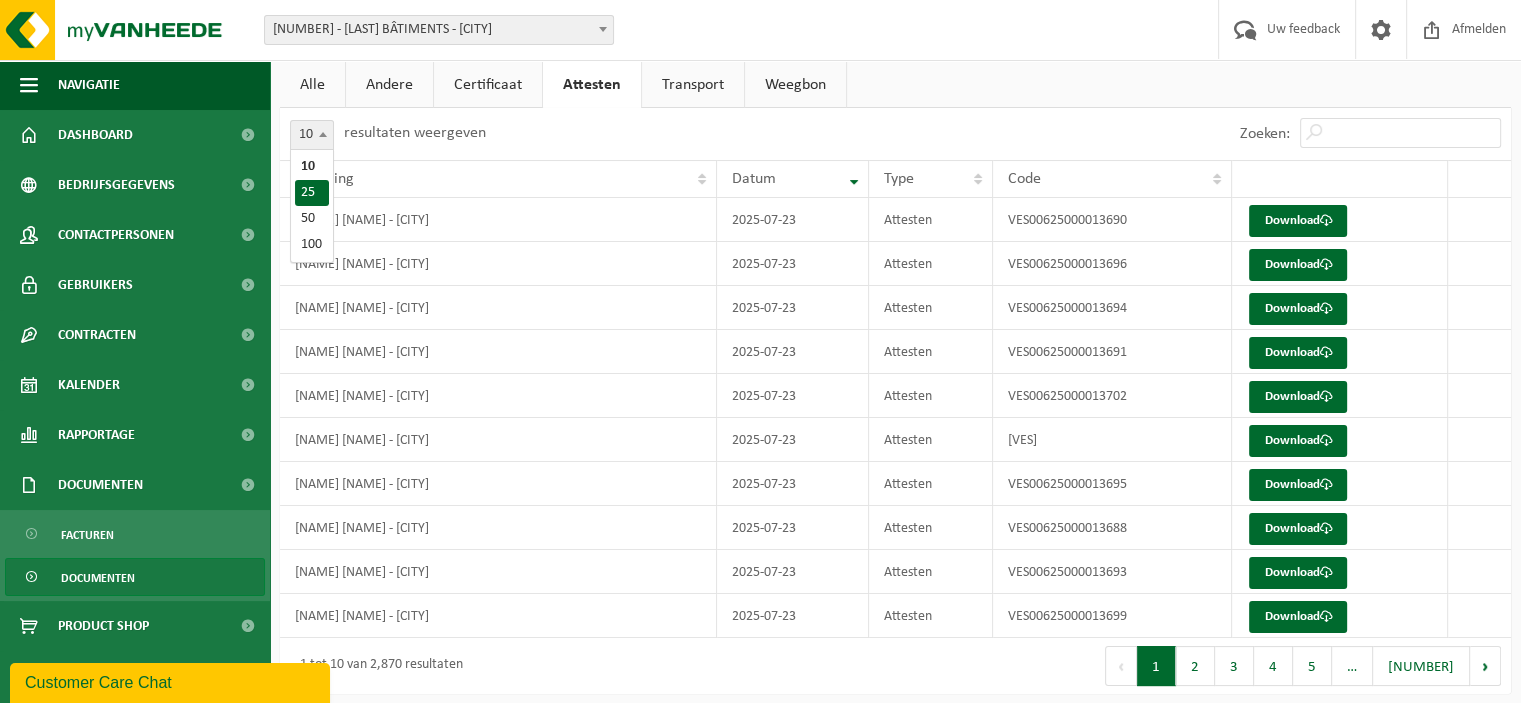 select on "25" 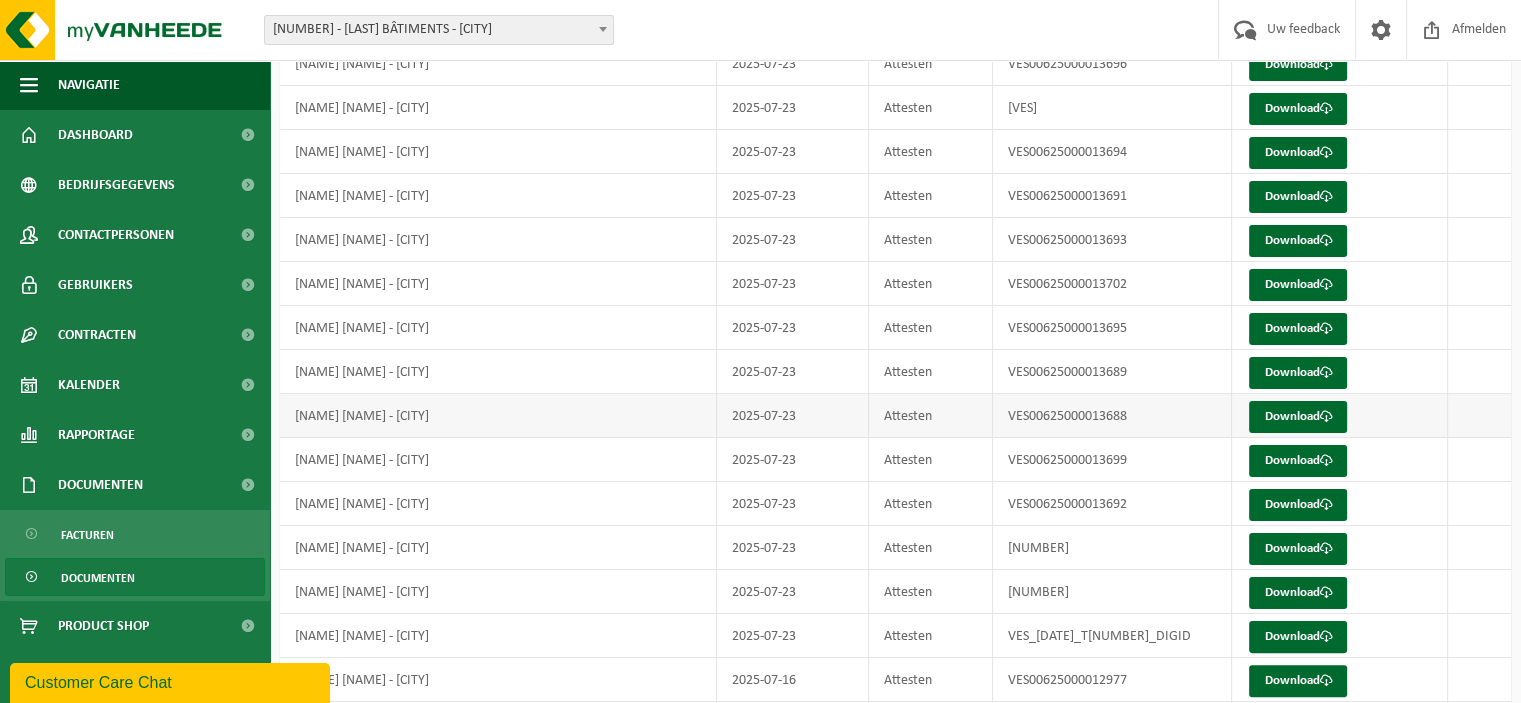 scroll, scrollTop: 0, scrollLeft: 0, axis: both 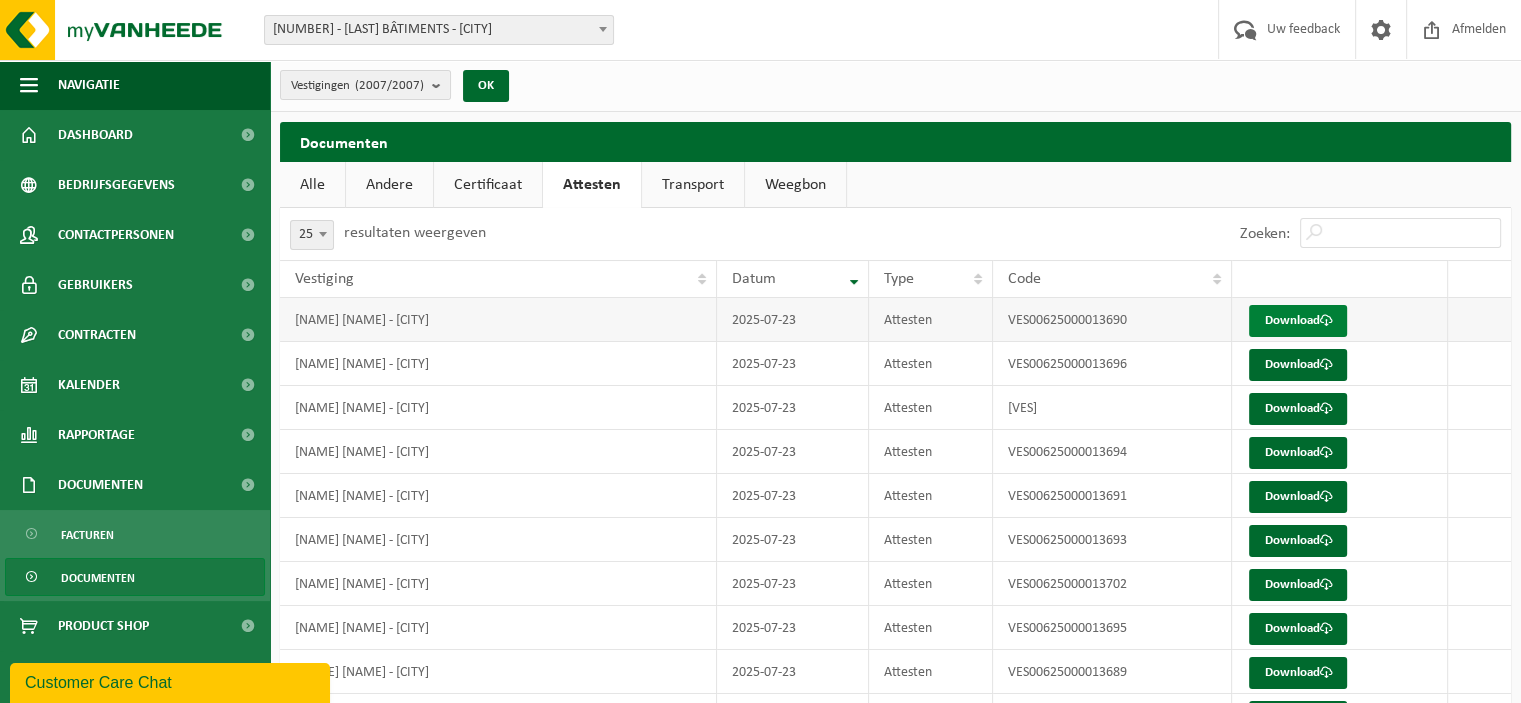 click on "Download" at bounding box center (1298, 321) 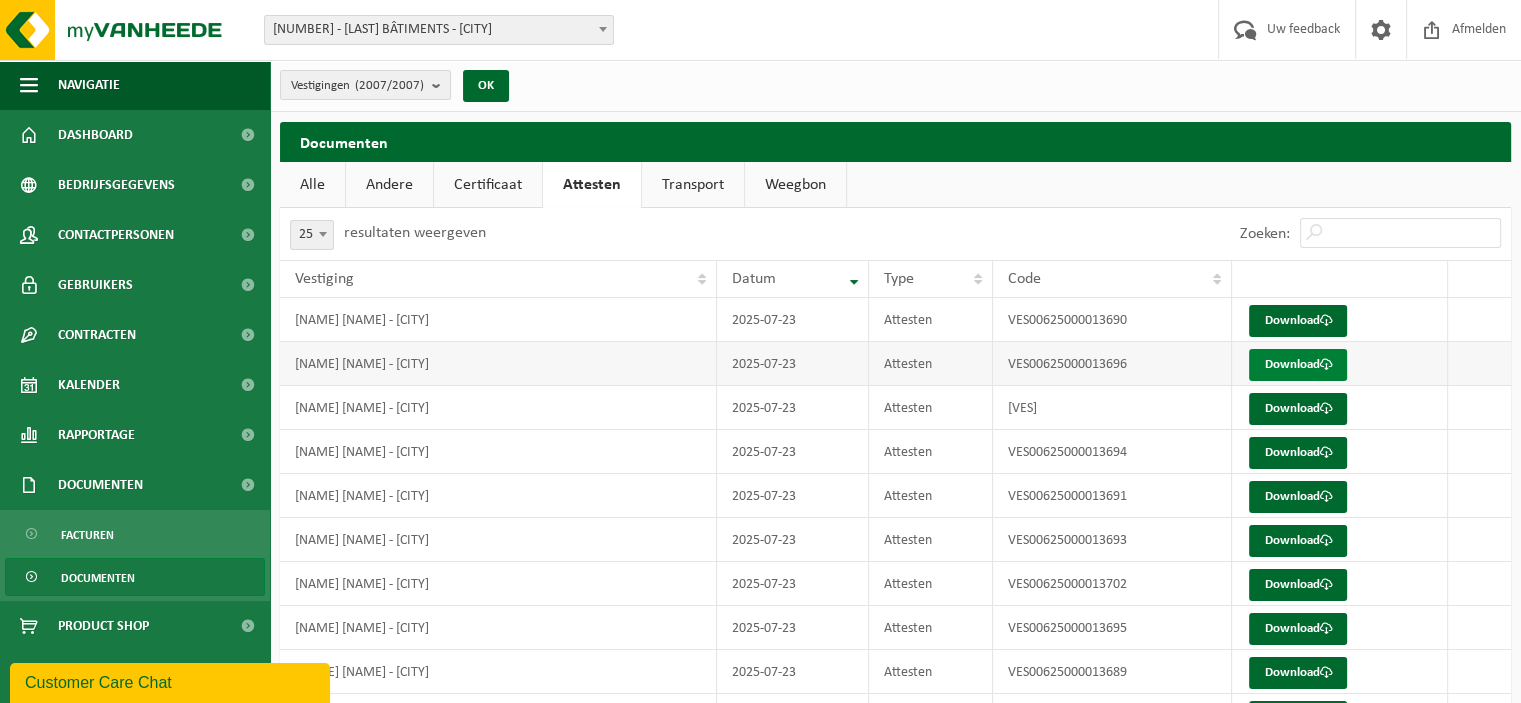 click on "Download" at bounding box center [1298, 365] 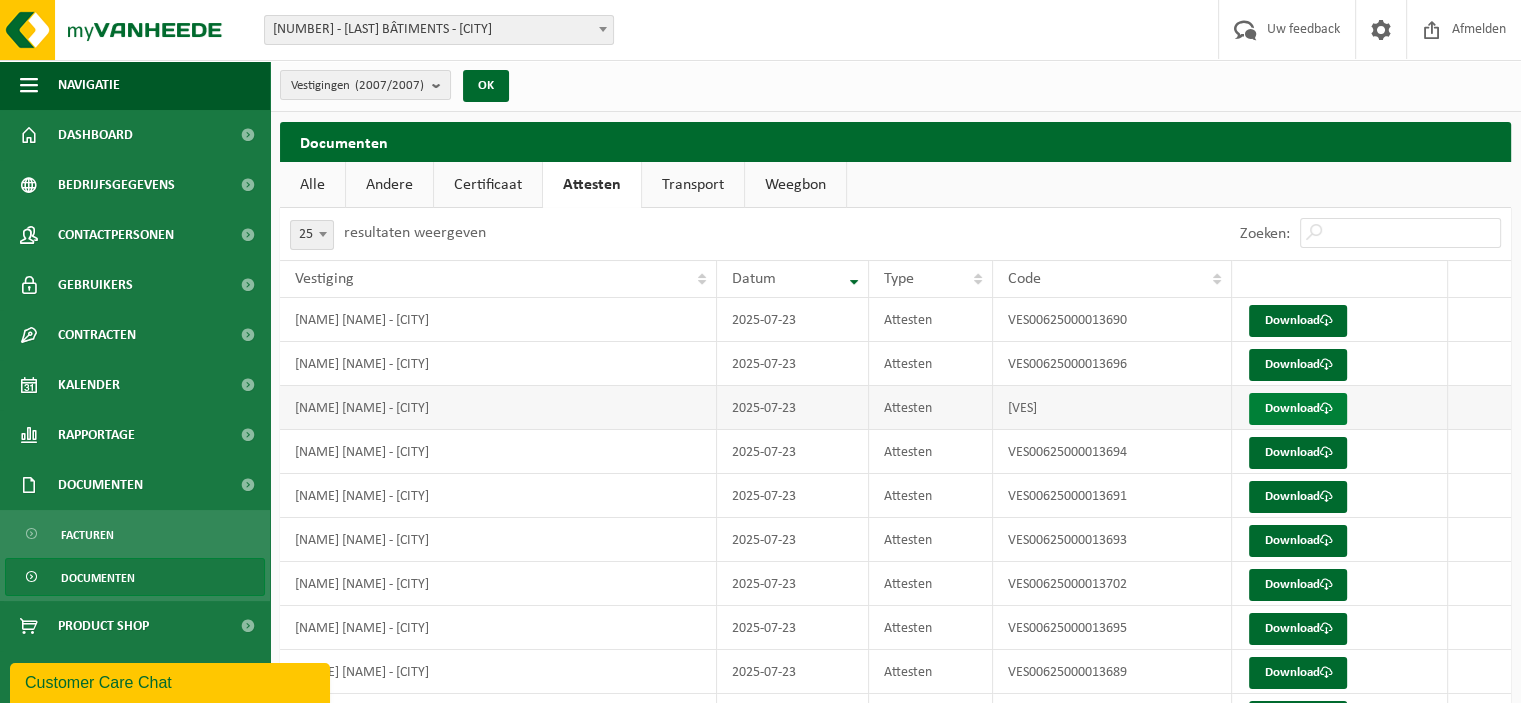 click on "Download" at bounding box center (1298, 409) 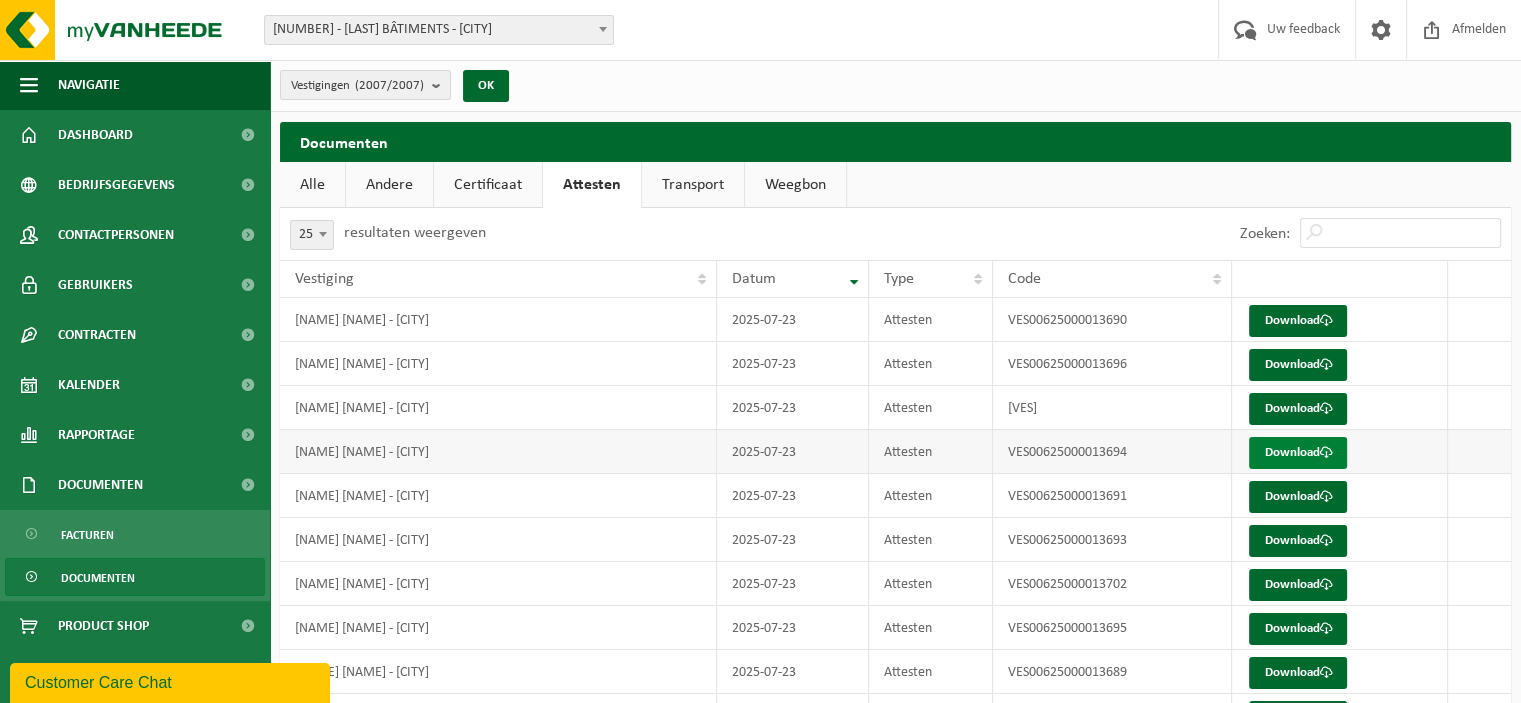 click on "Download" at bounding box center (1298, 453) 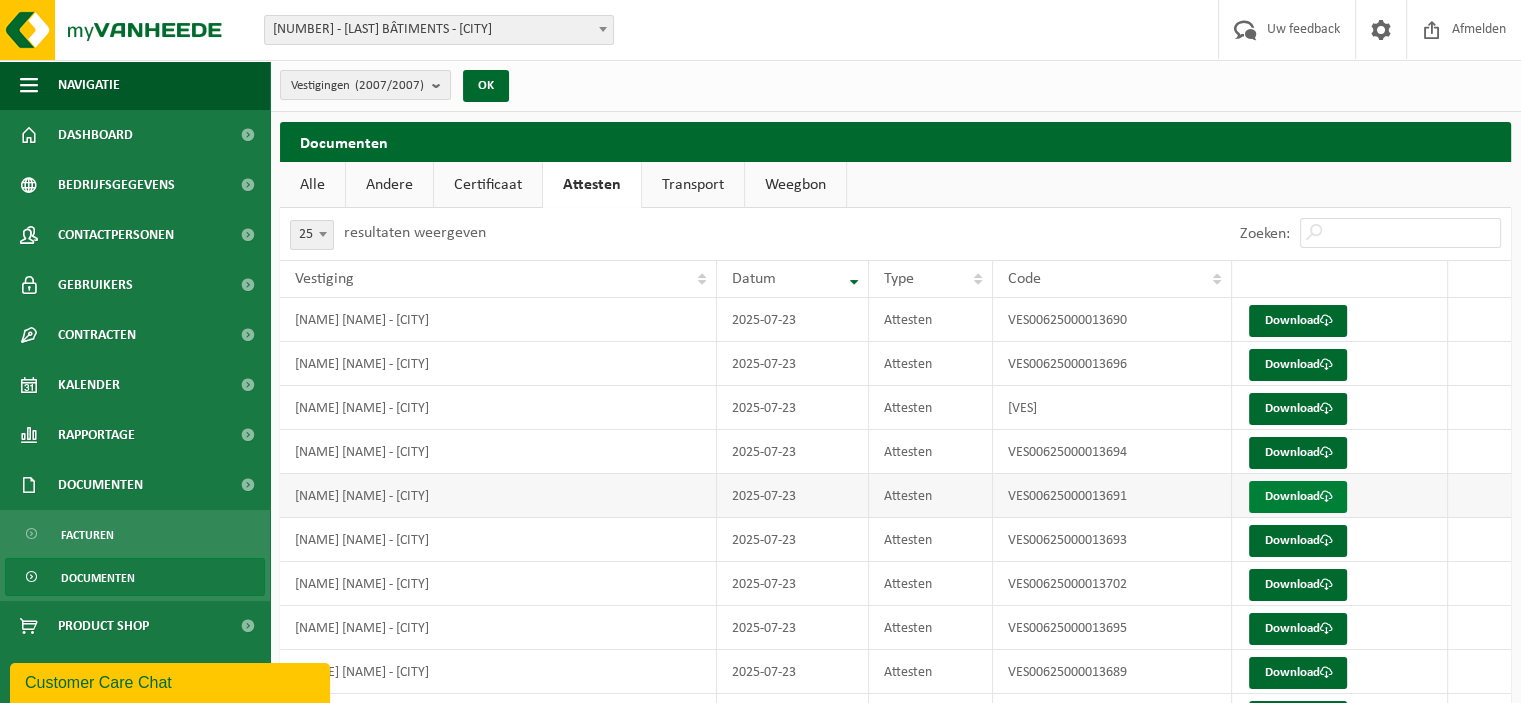 click on "Download" at bounding box center (1298, 497) 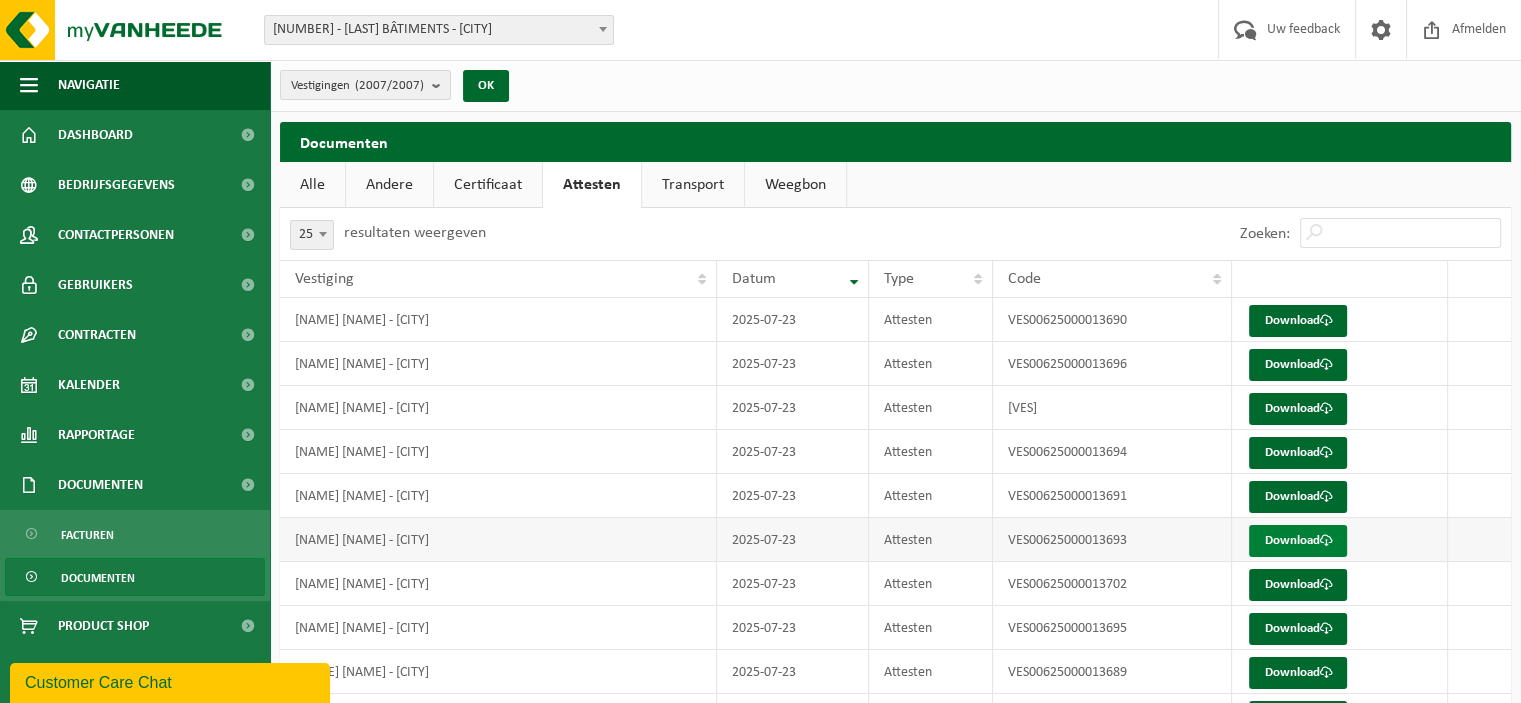 click on "Download" at bounding box center (1298, 541) 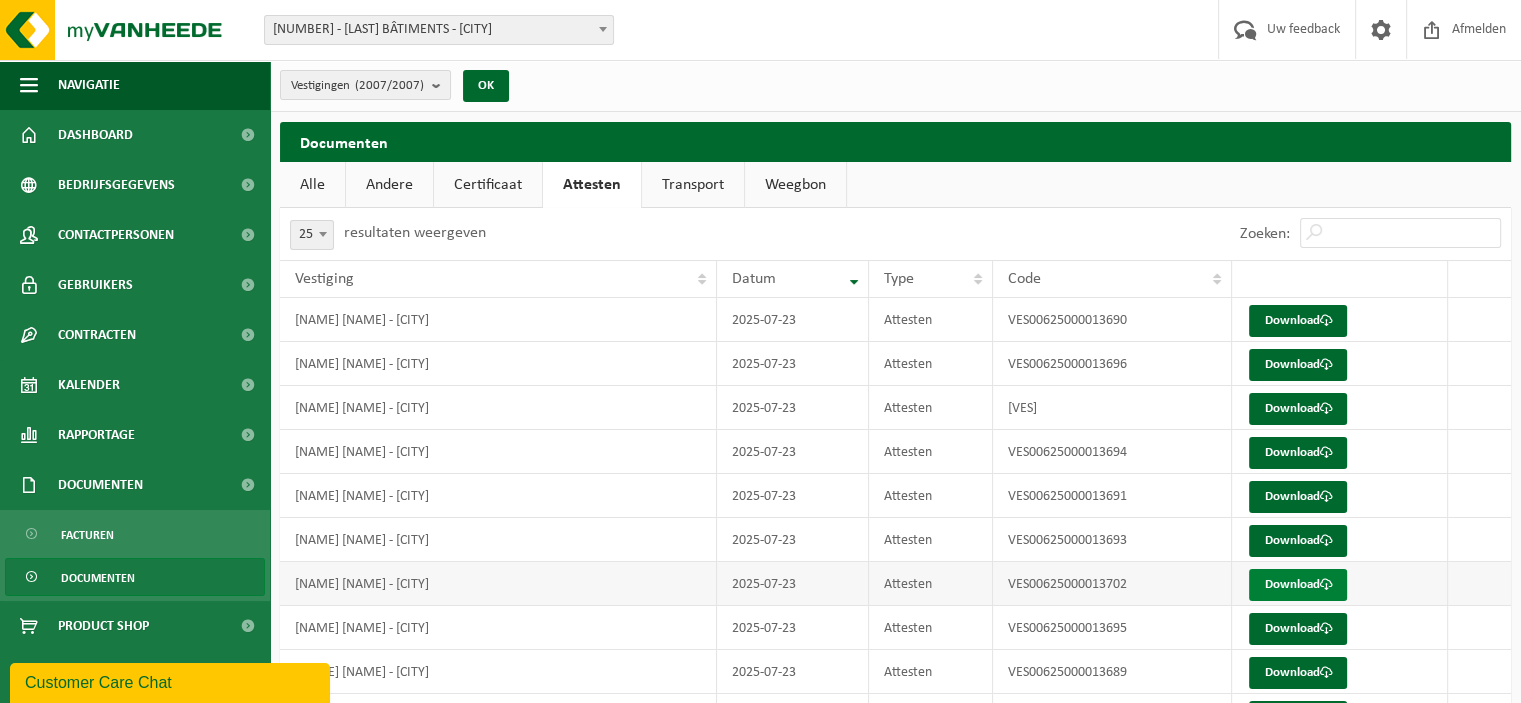 click on "Download" at bounding box center [1298, 585] 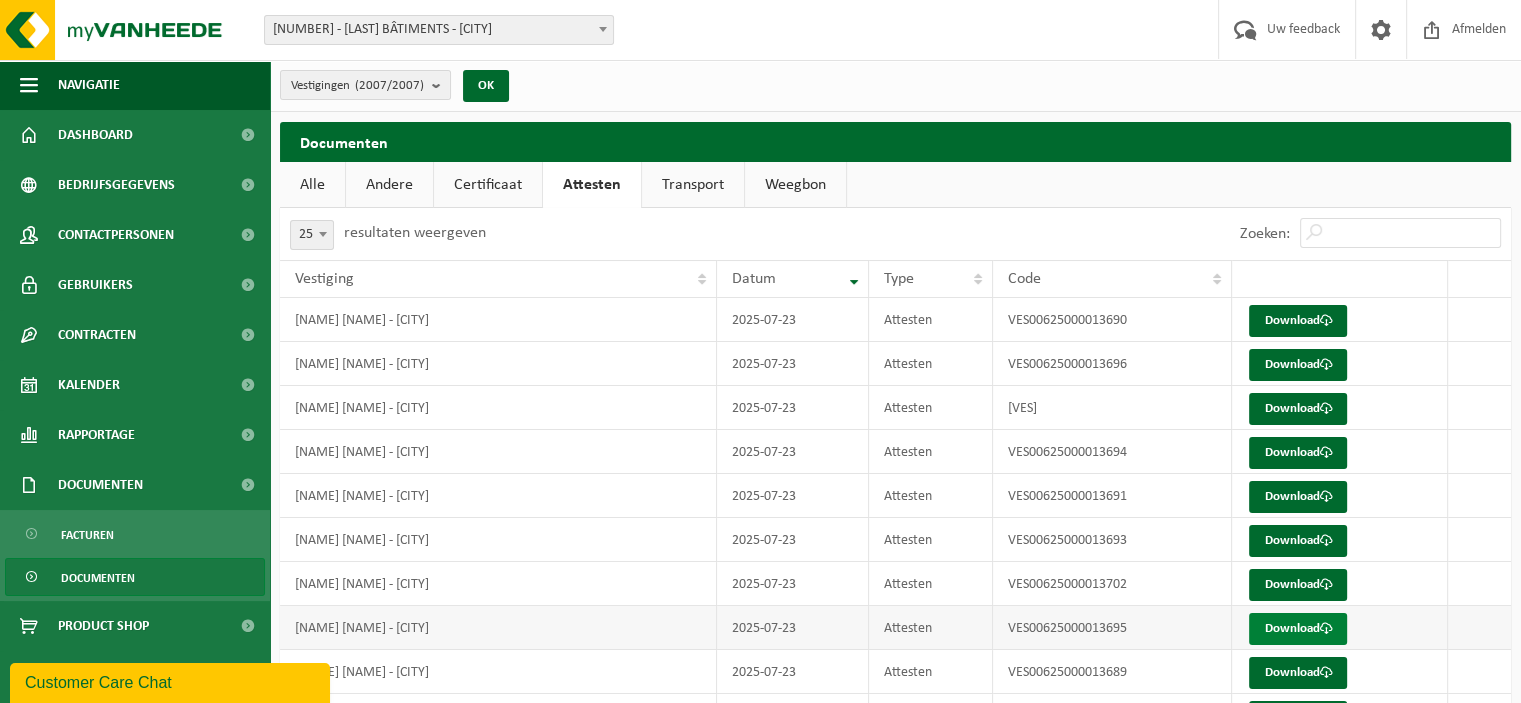 click on "Download" at bounding box center [1298, 629] 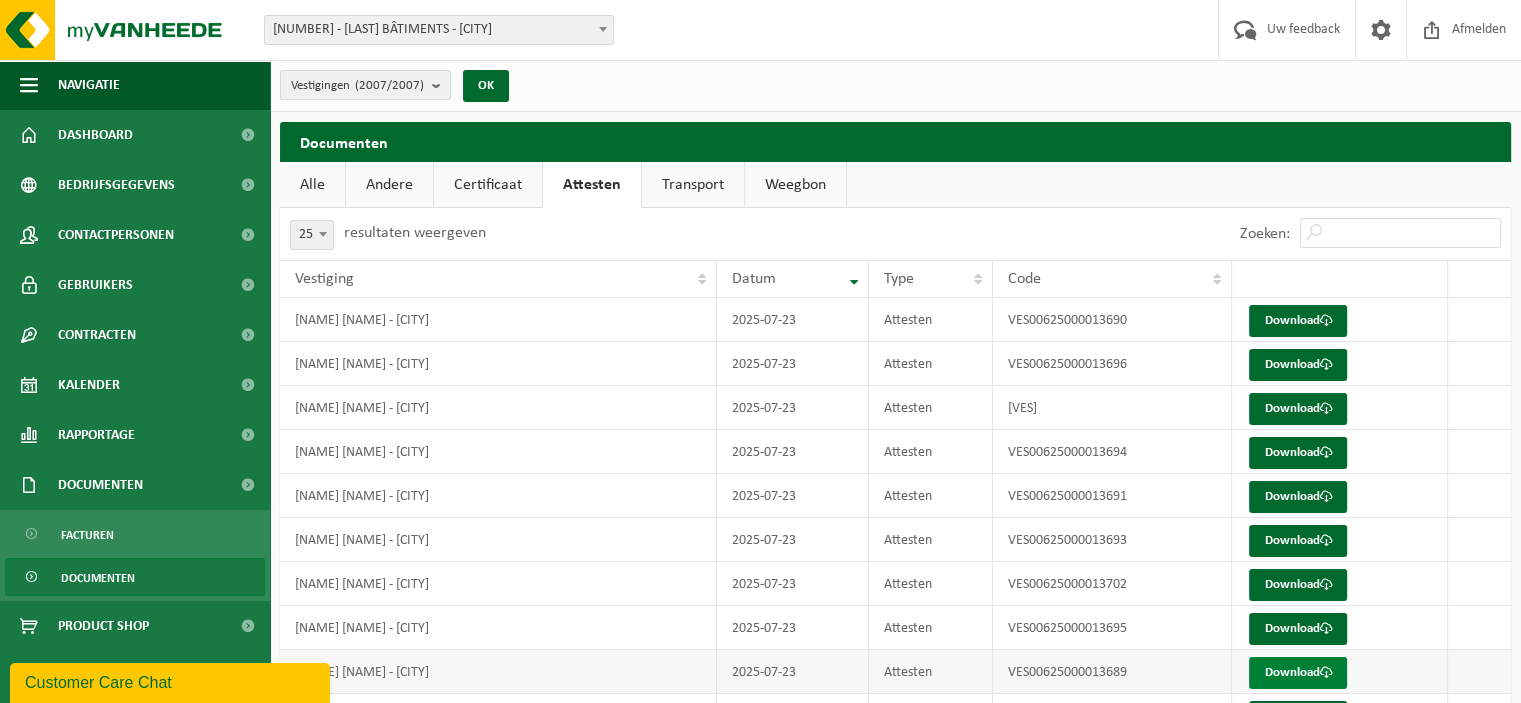 click on "Download" at bounding box center [1298, 673] 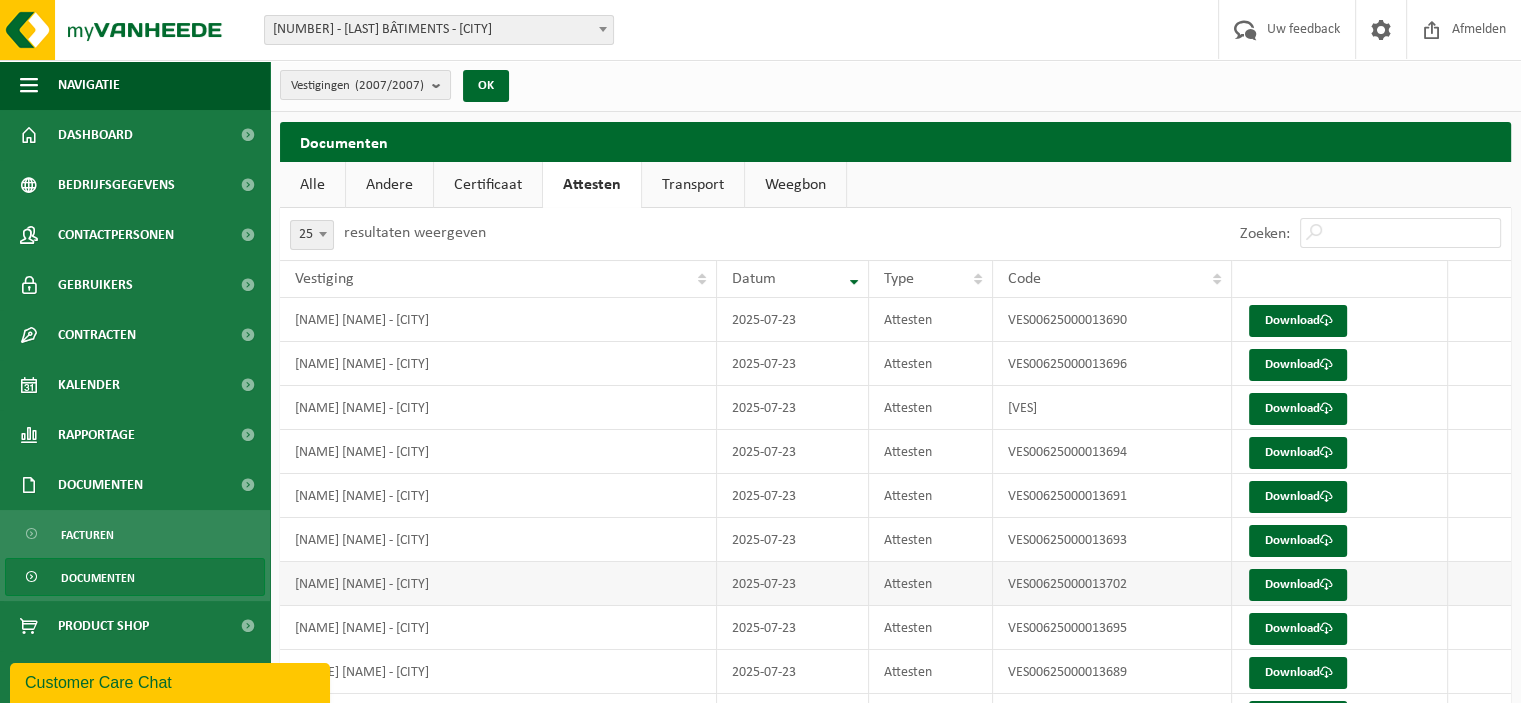 scroll, scrollTop: 100, scrollLeft: 0, axis: vertical 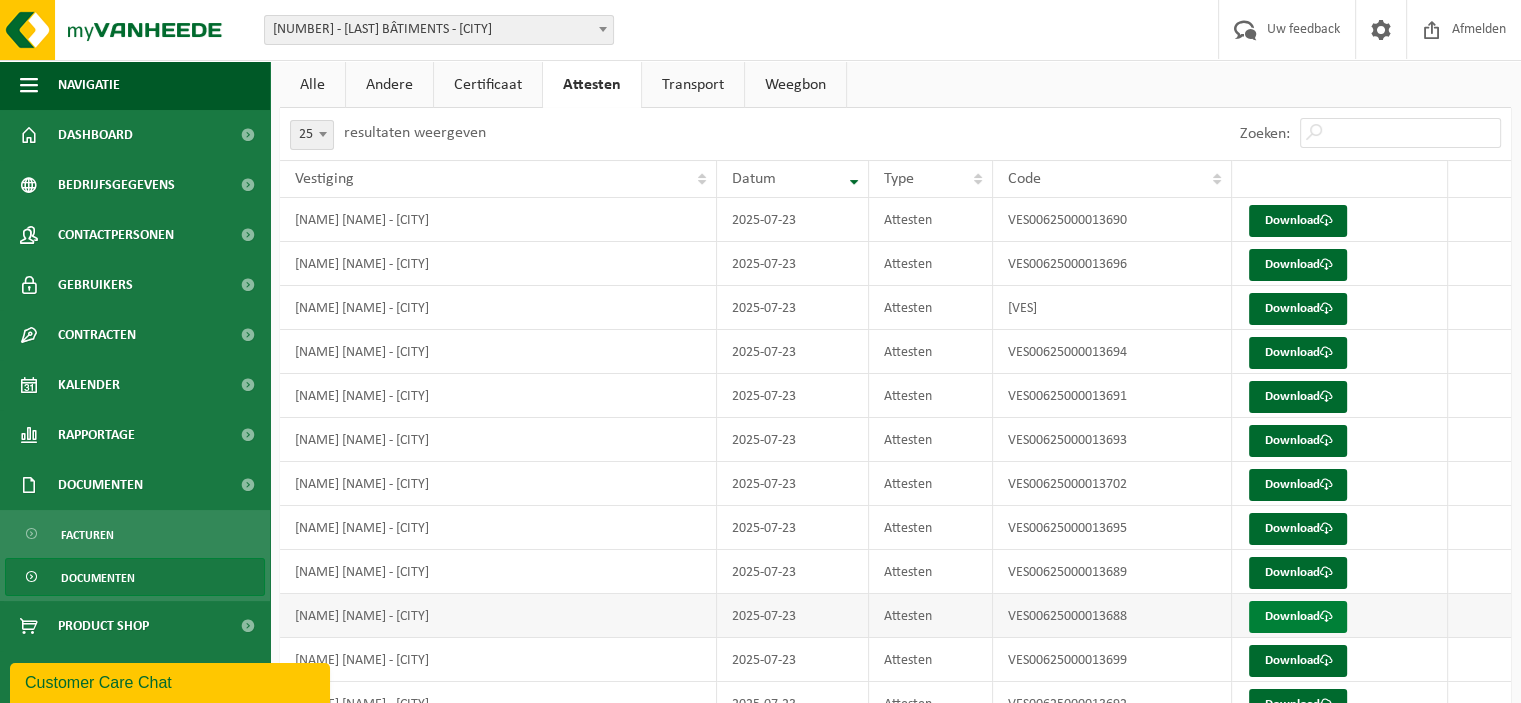 click on "Download" at bounding box center [1298, 617] 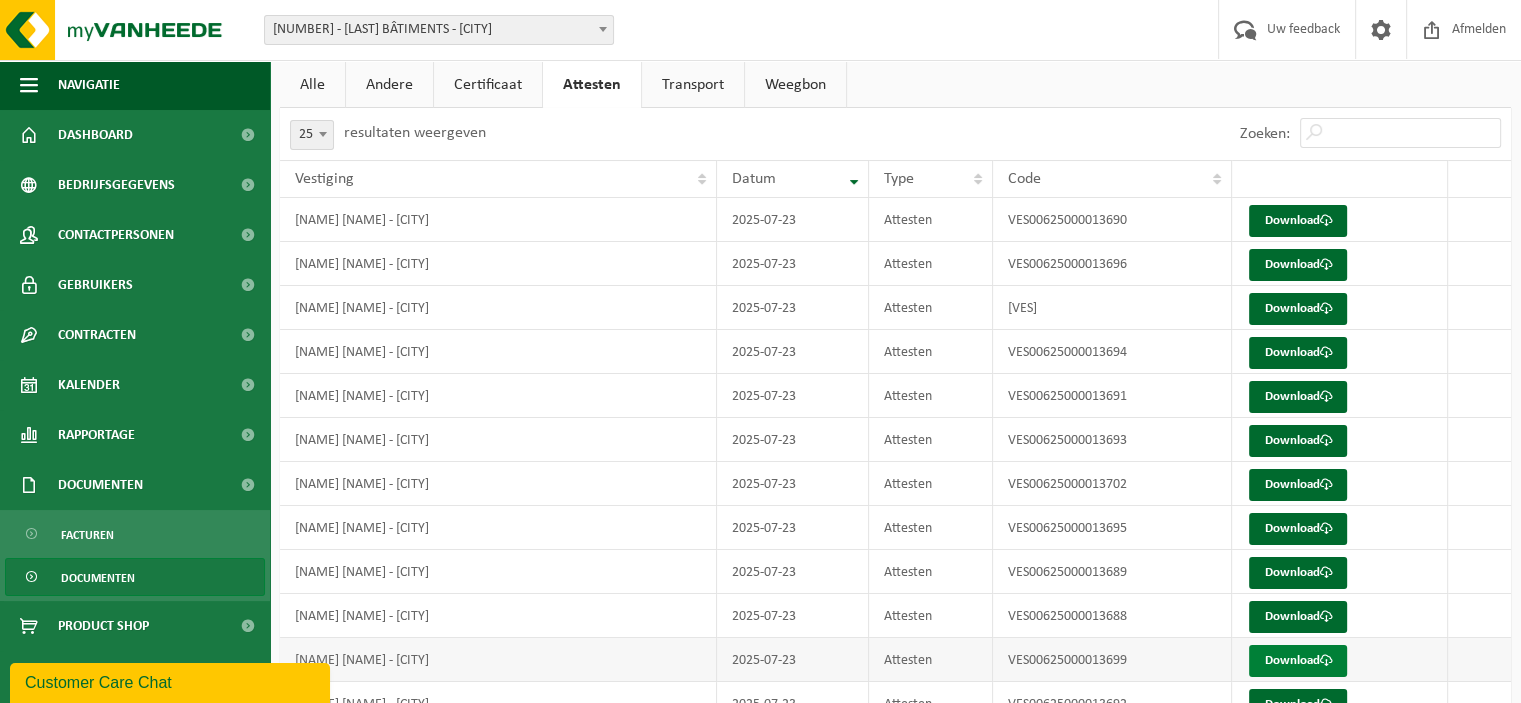 click on "Download" at bounding box center [1298, 661] 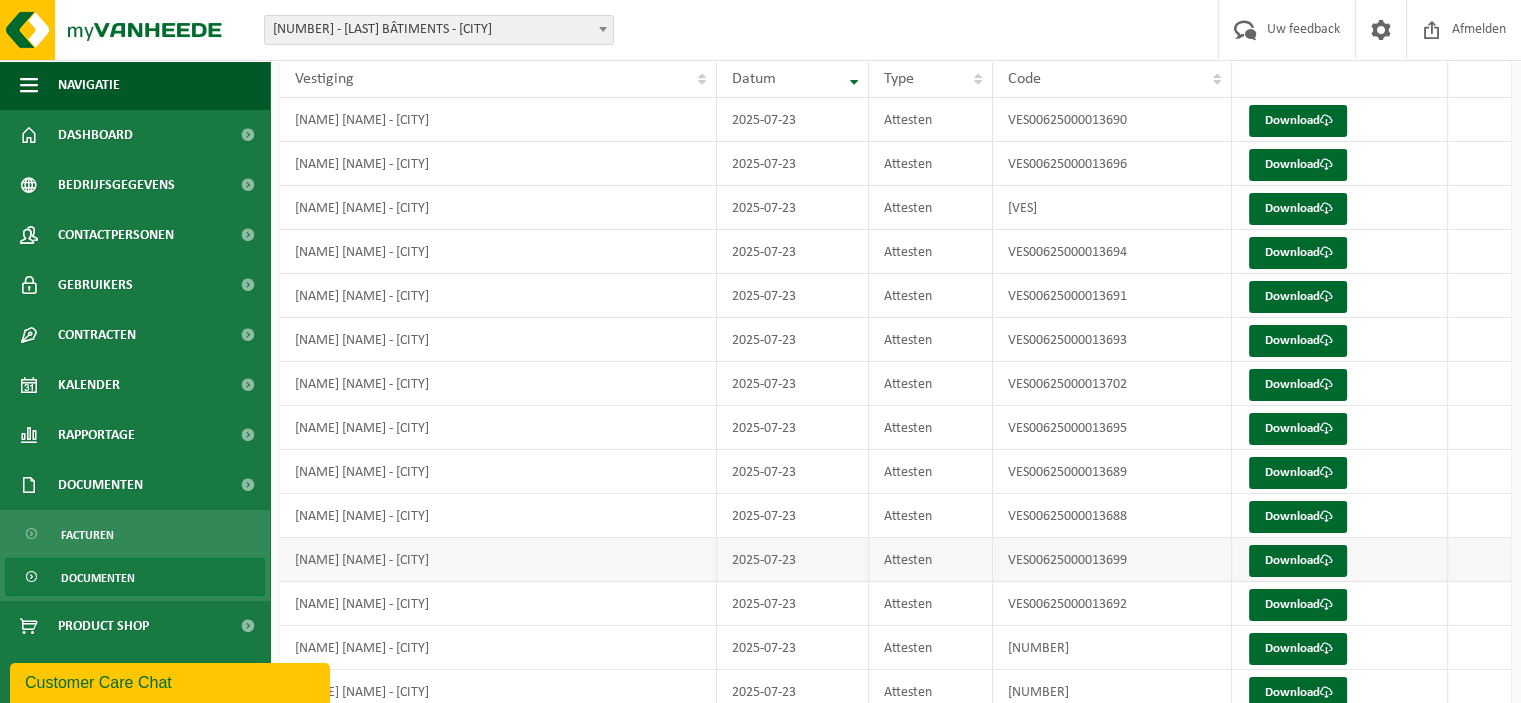 scroll, scrollTop: 300, scrollLeft: 0, axis: vertical 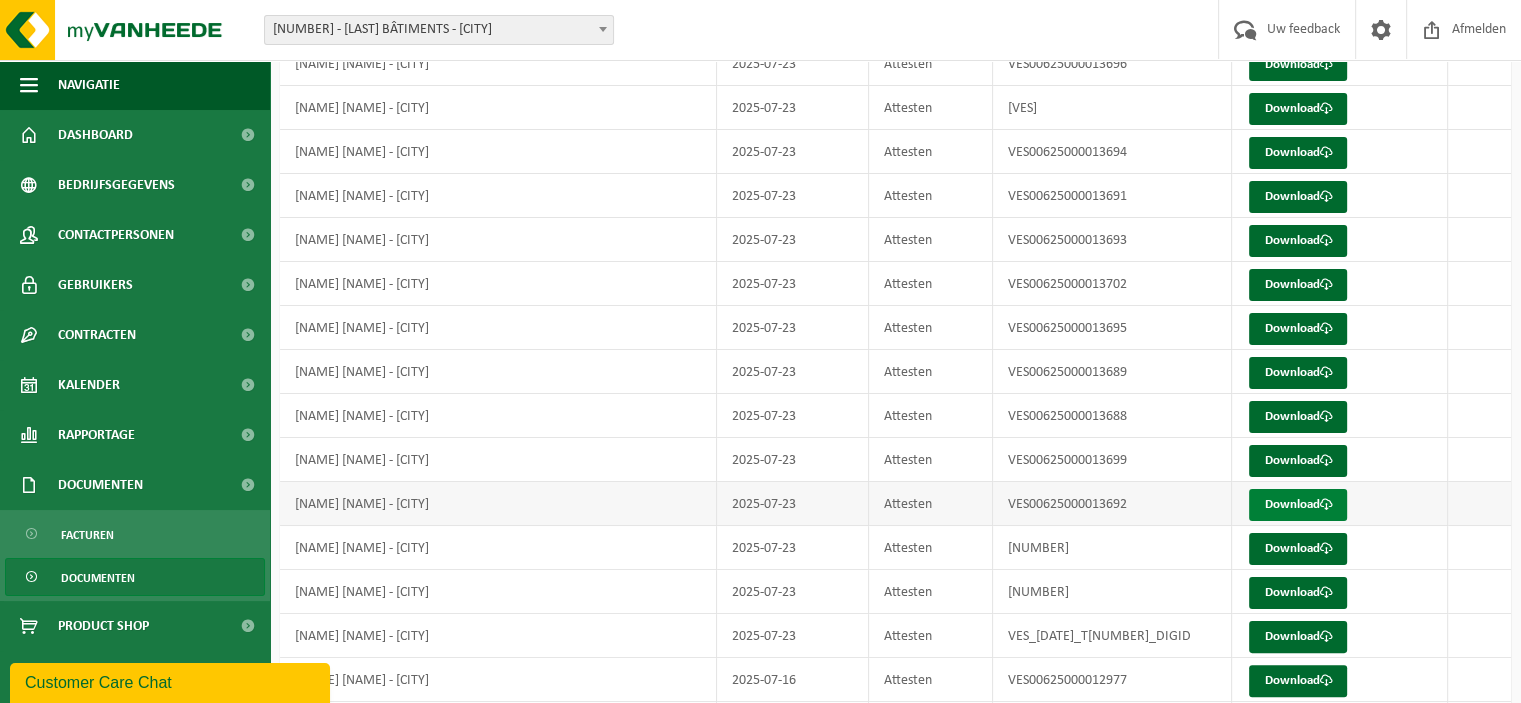 click on "Download" at bounding box center (1298, 505) 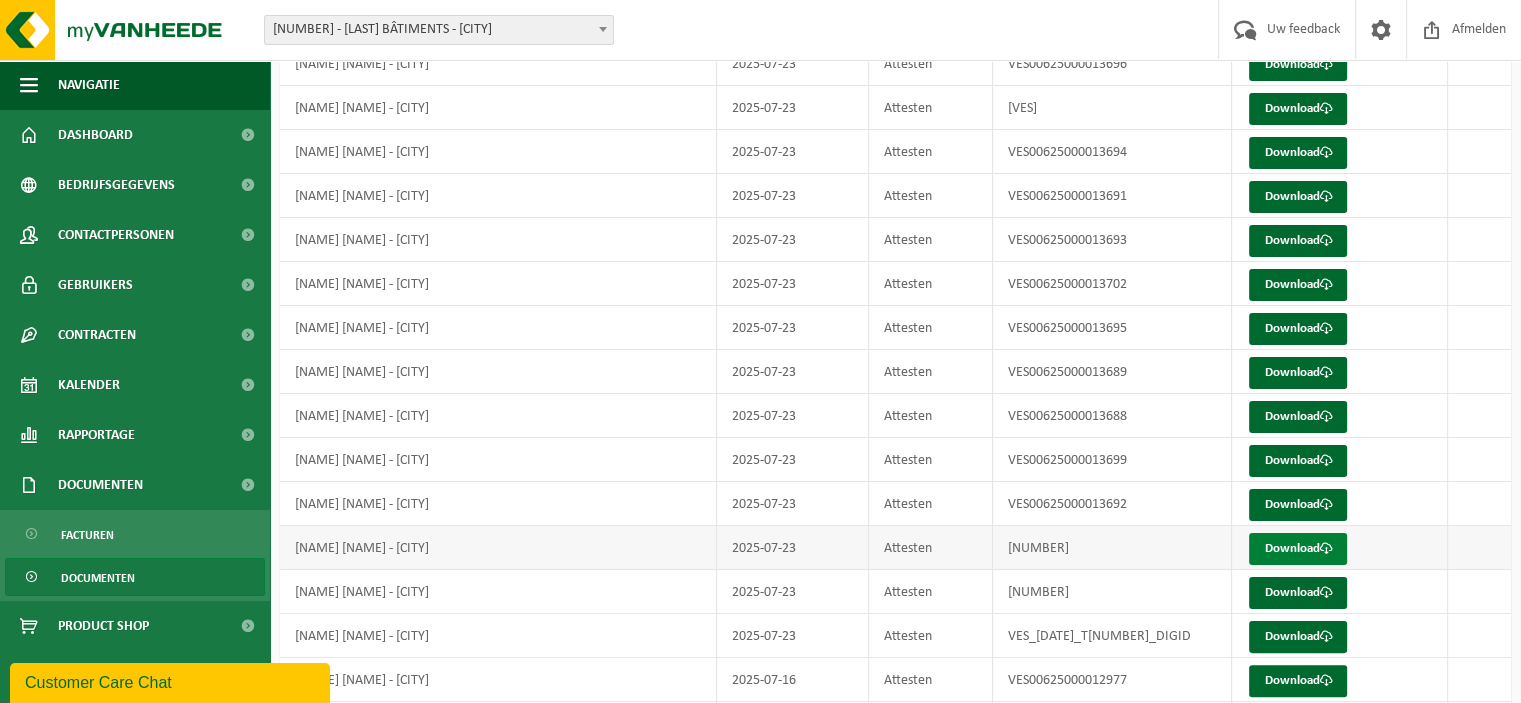 click on "Download" at bounding box center [1298, 549] 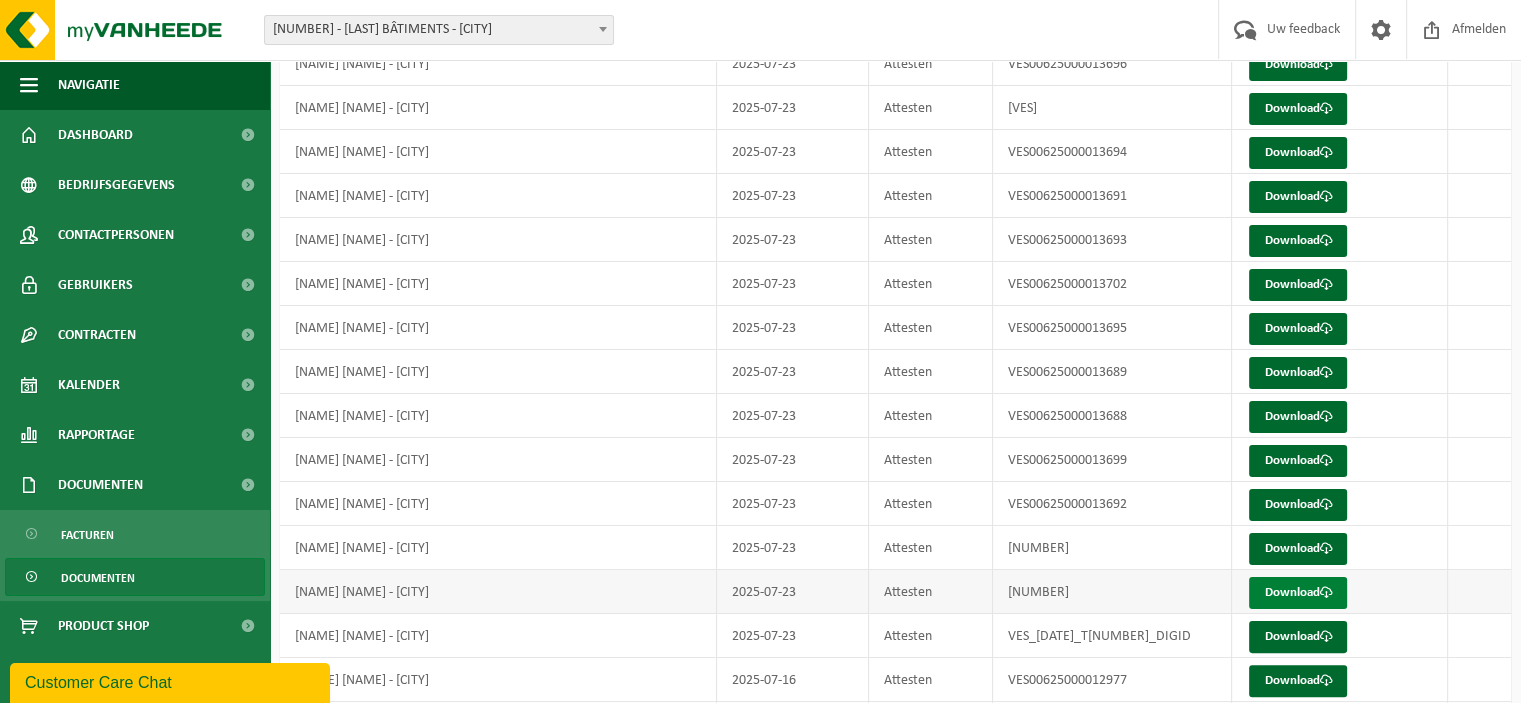 click on "Download" at bounding box center [1298, 593] 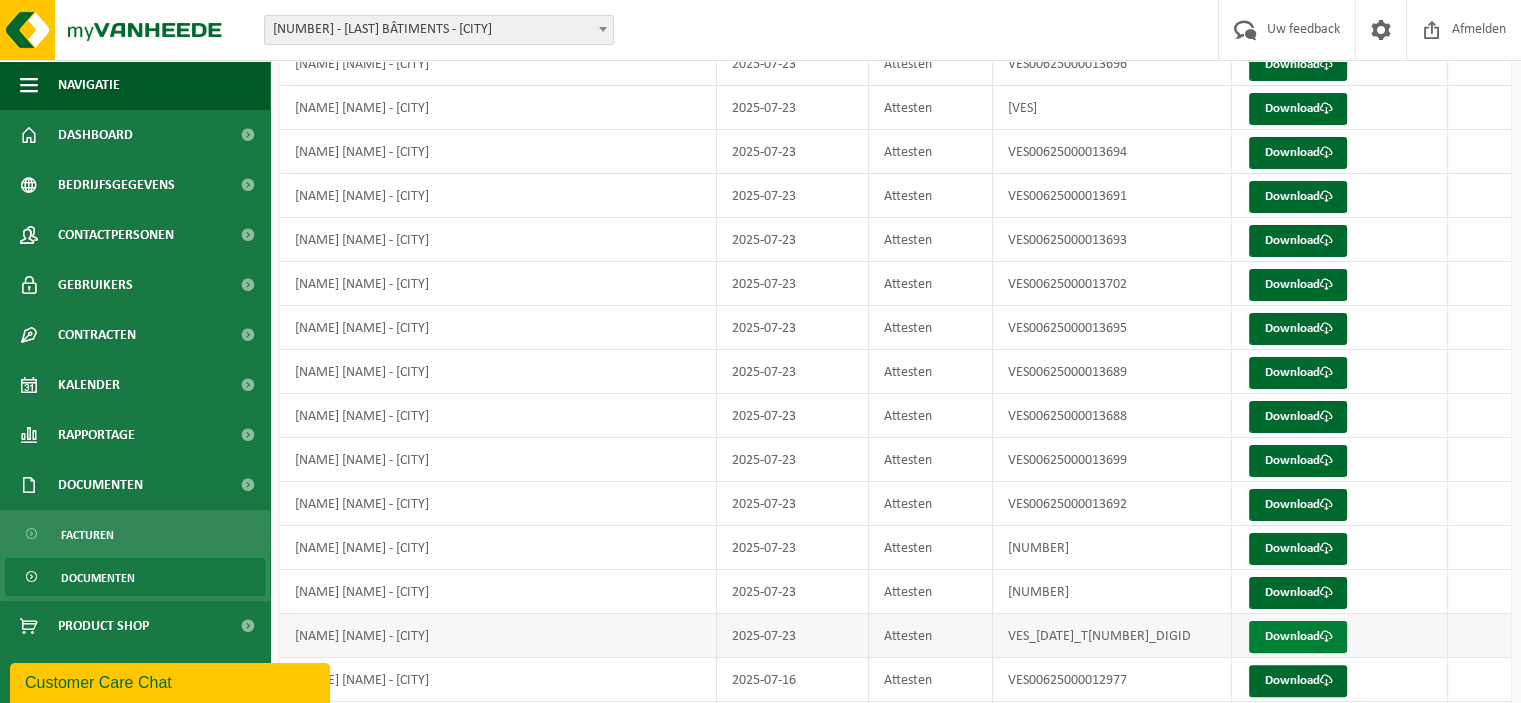 click on "Download" at bounding box center (1298, 637) 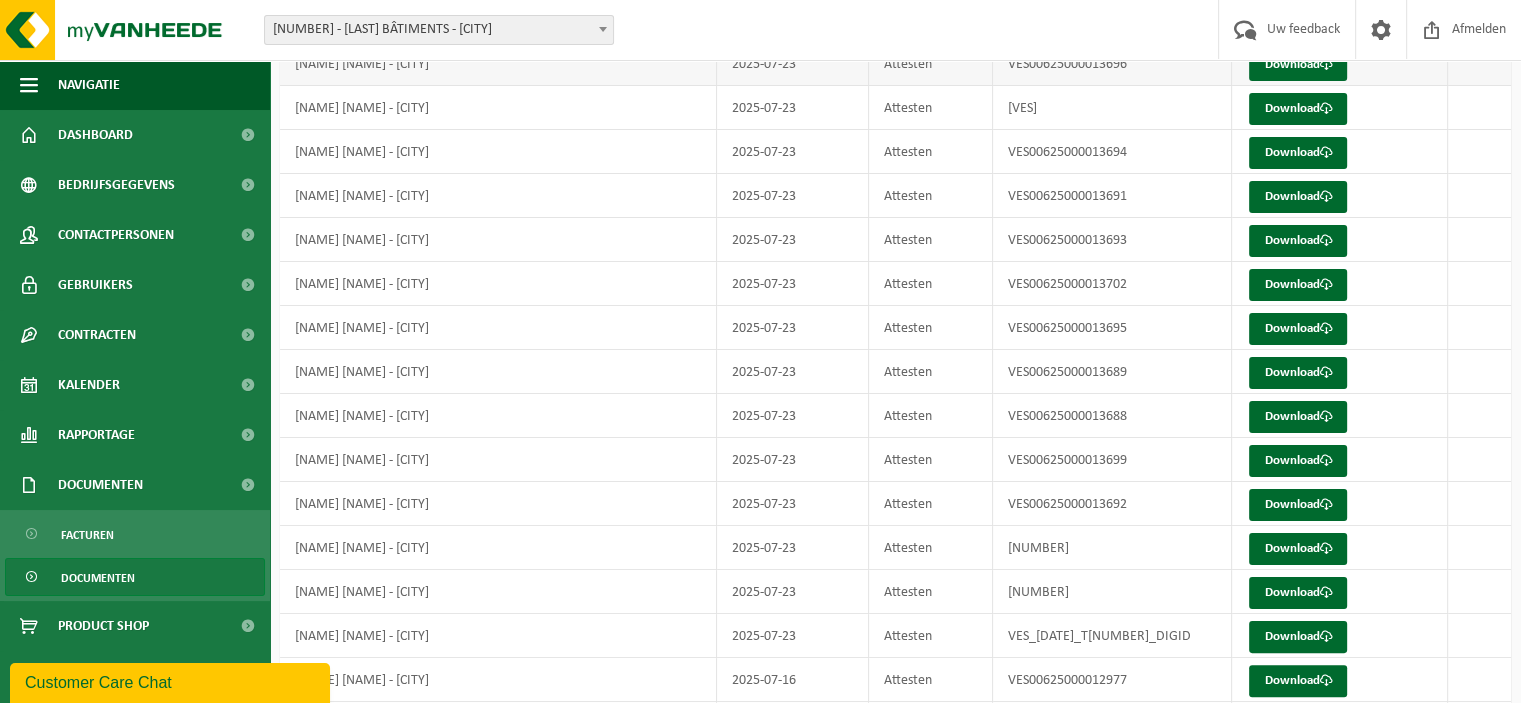 click on "2025-07-23" at bounding box center [793, 64] 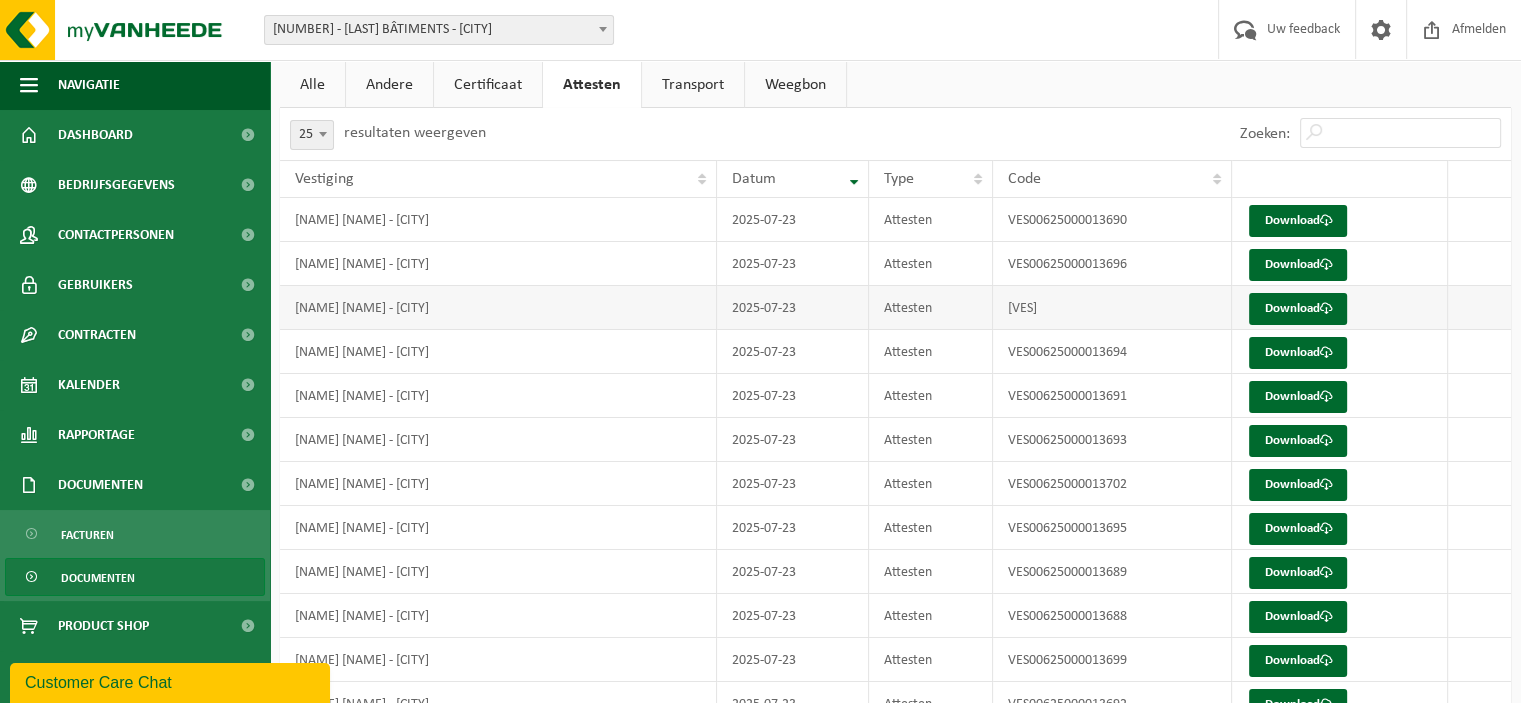 scroll, scrollTop: 0, scrollLeft: 0, axis: both 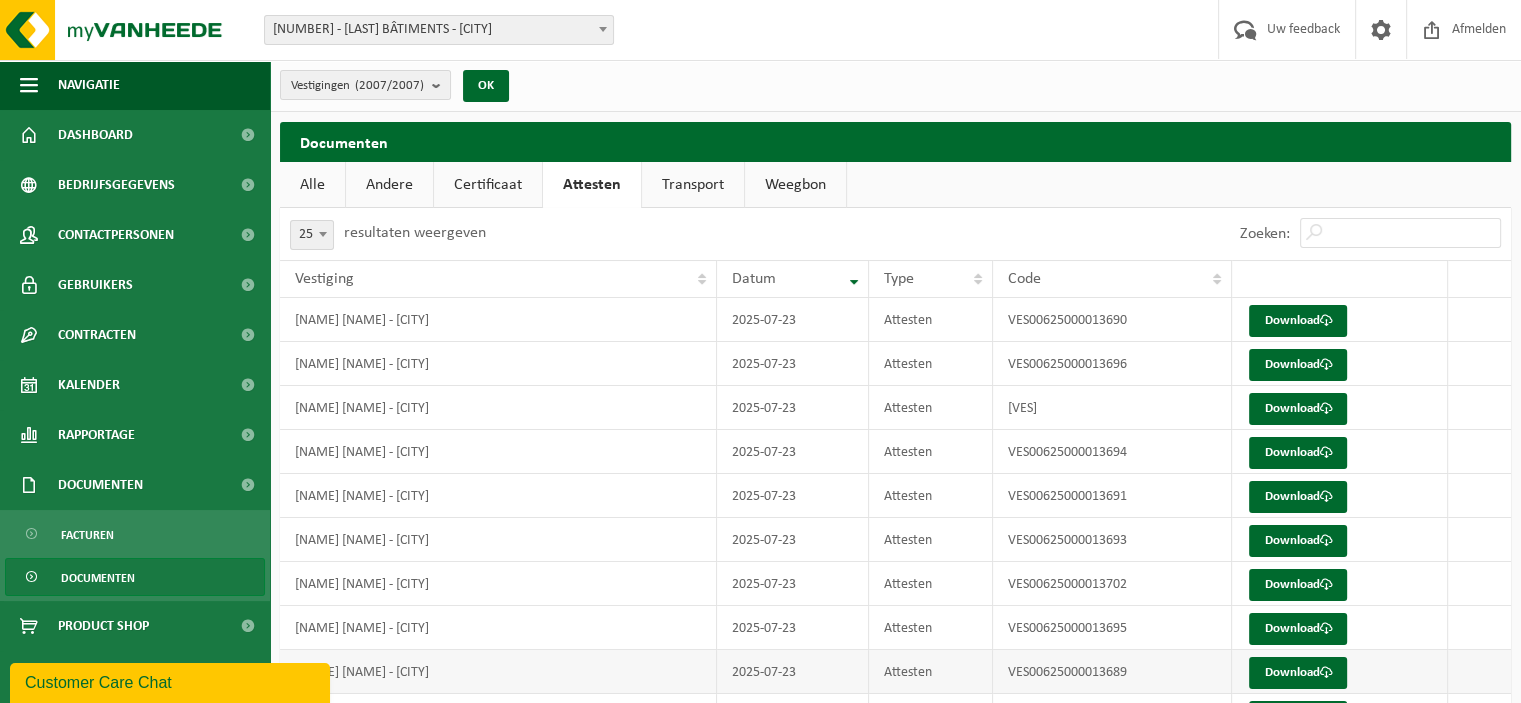 click on "VES00625000013689" at bounding box center (1112, 672) 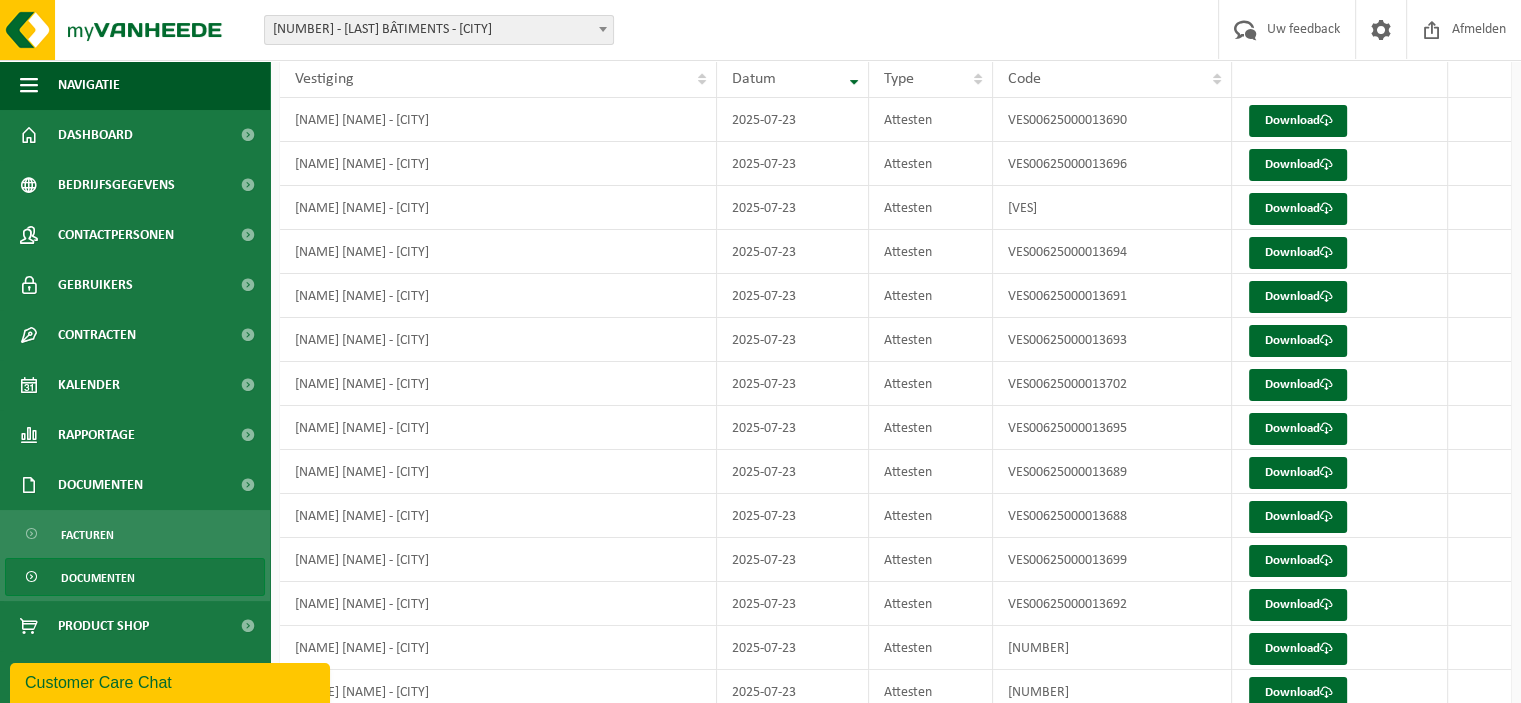 scroll, scrollTop: 300, scrollLeft: 0, axis: vertical 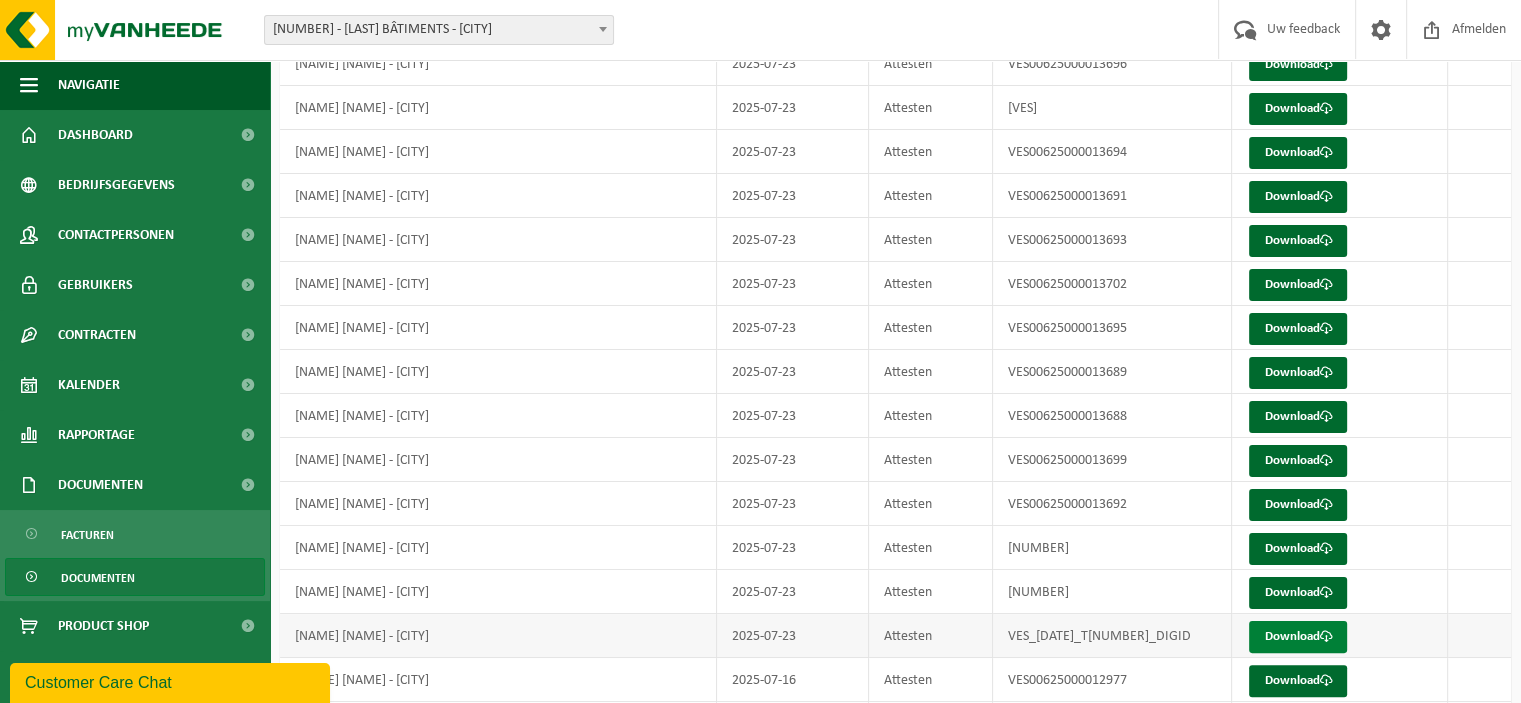 click at bounding box center (1325, 636) 